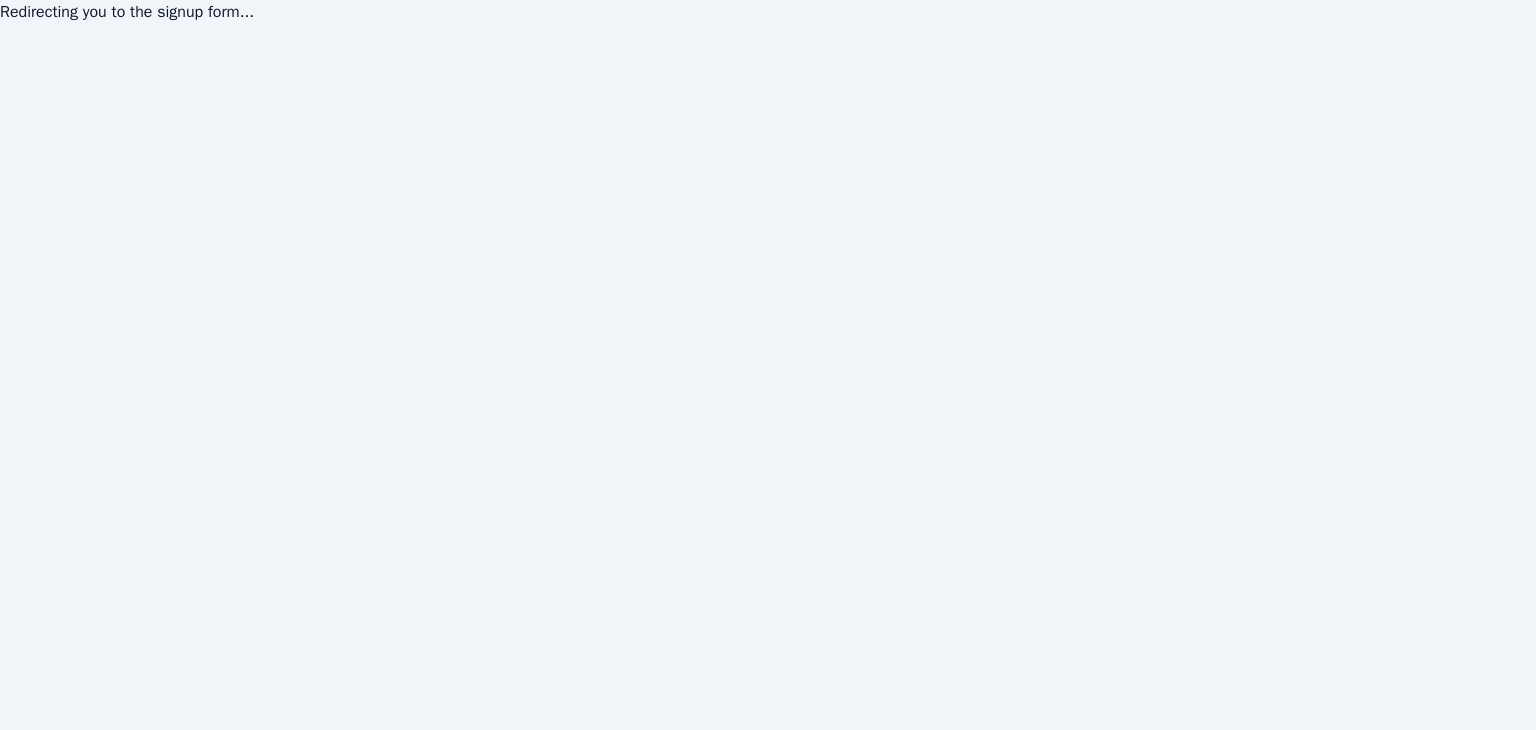 scroll, scrollTop: 0, scrollLeft: 0, axis: both 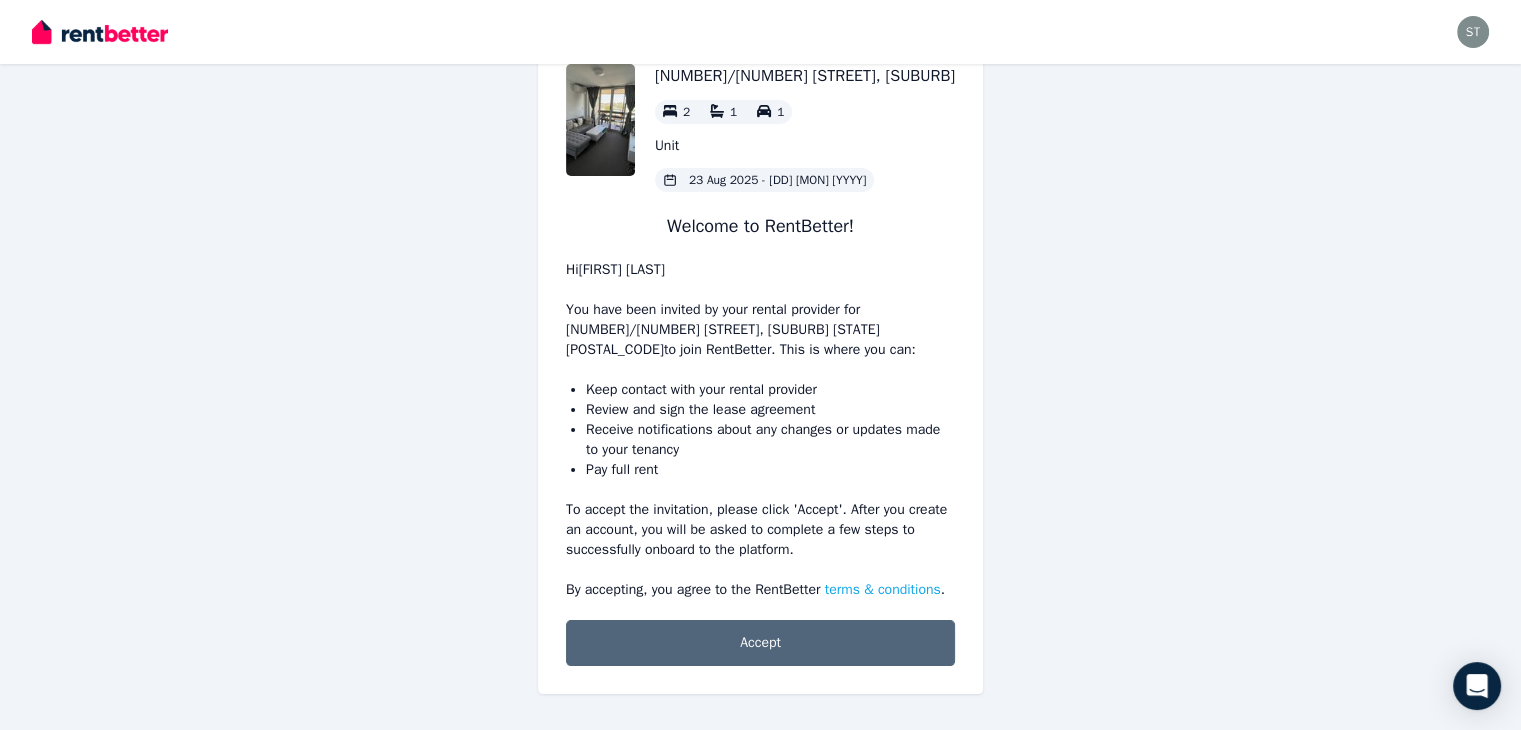 click on "Accept" at bounding box center (760, 643) 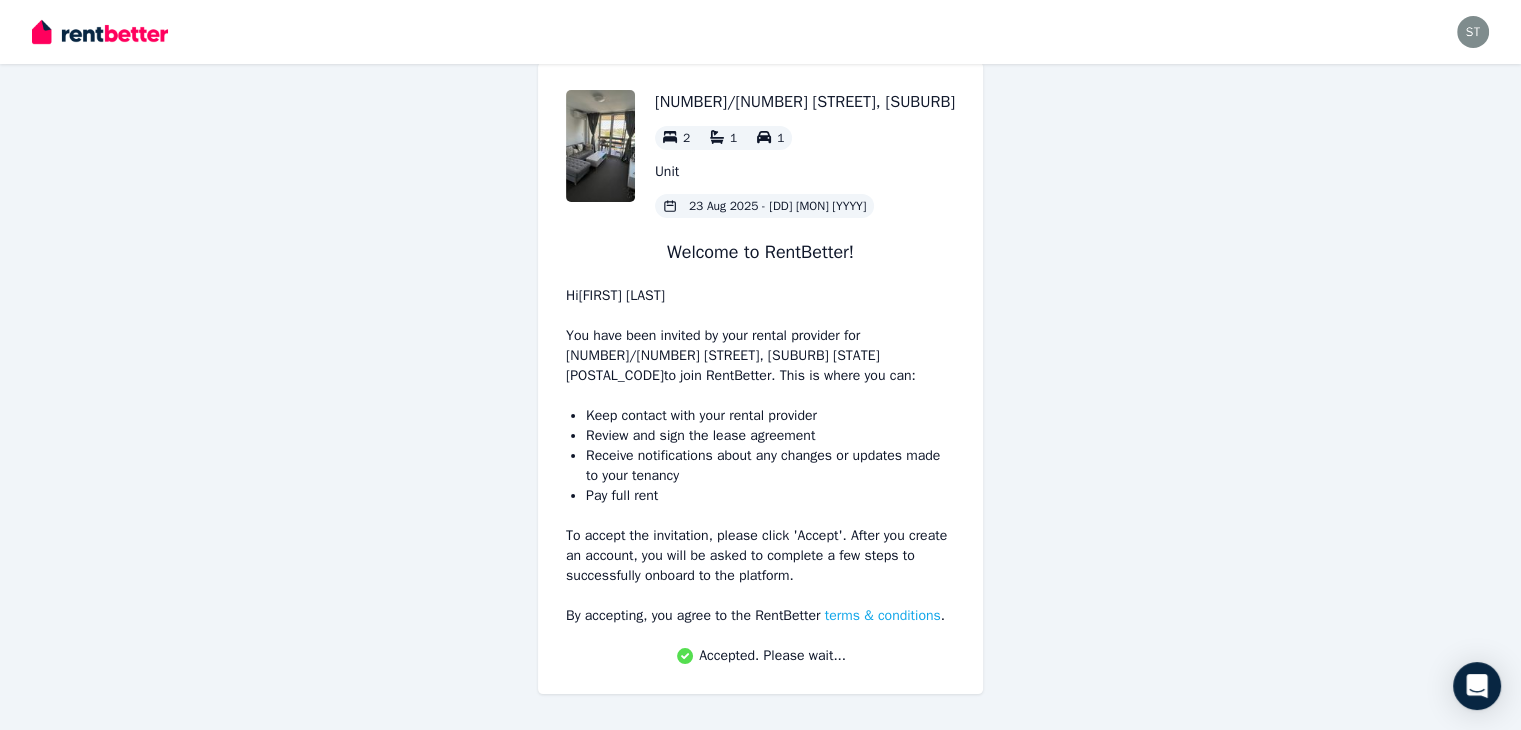 scroll, scrollTop: 34, scrollLeft: 0, axis: vertical 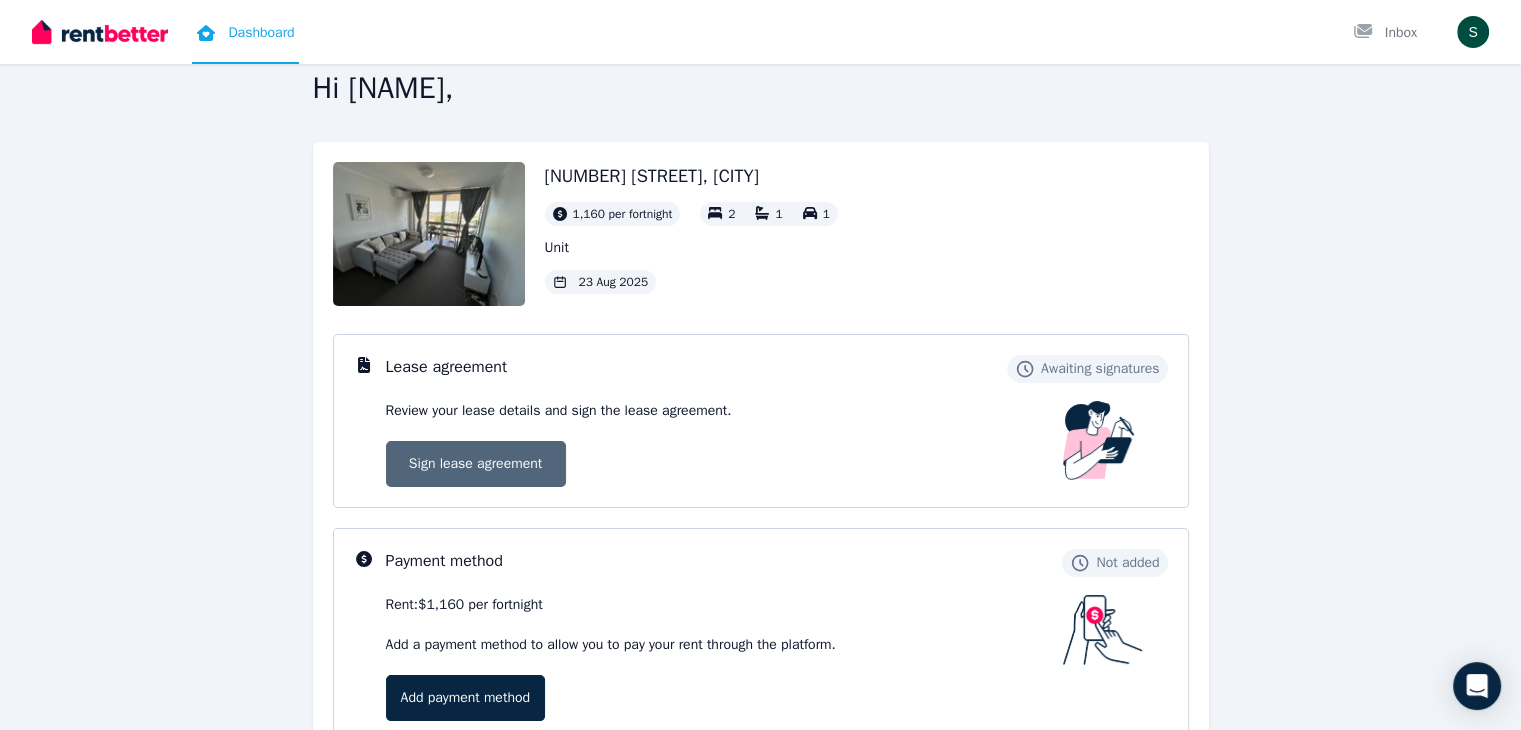 click on "Sign lease agreement" at bounding box center [476, 464] 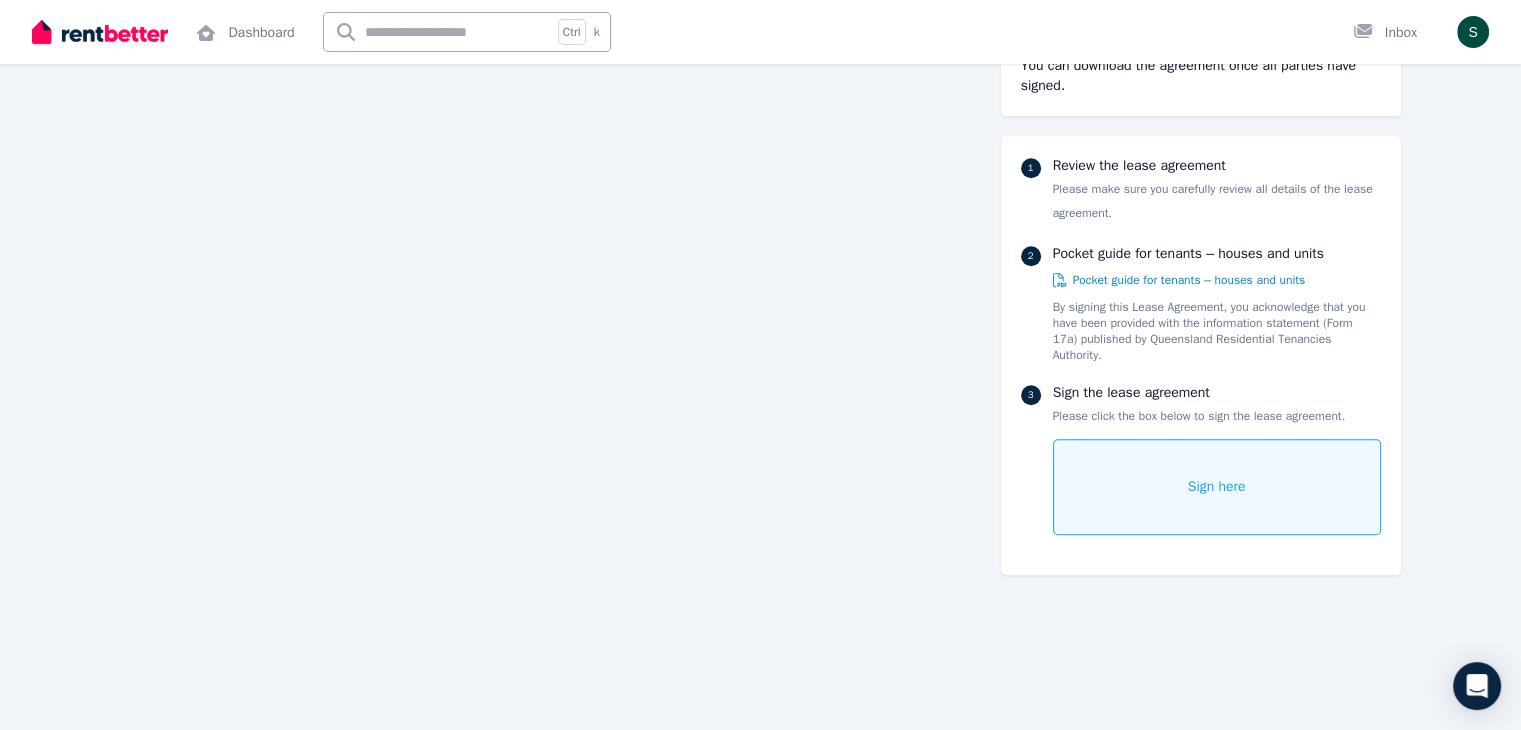 scroll, scrollTop: 9019, scrollLeft: 0, axis: vertical 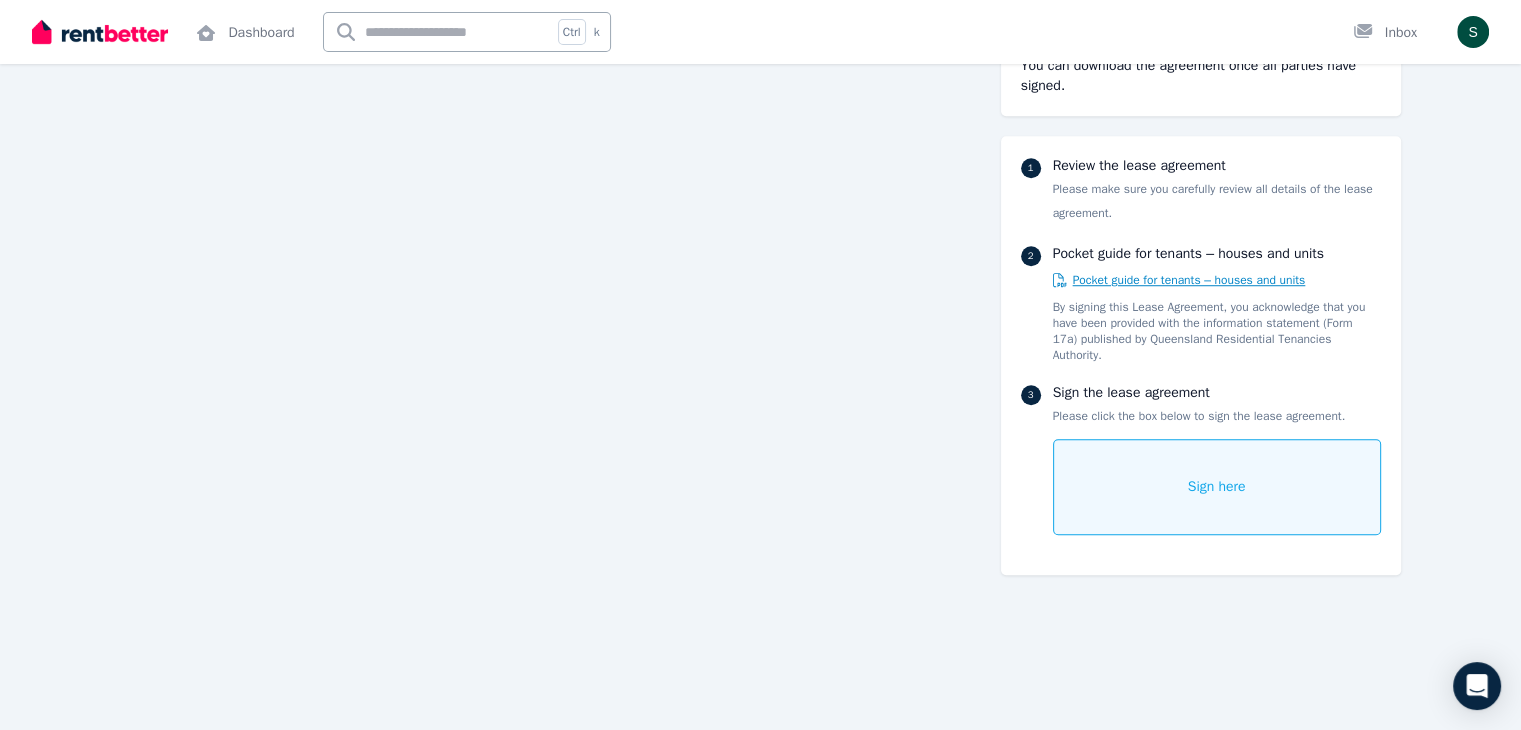 click on "Pocket guide for tenants – houses and units" at bounding box center [1189, 280] 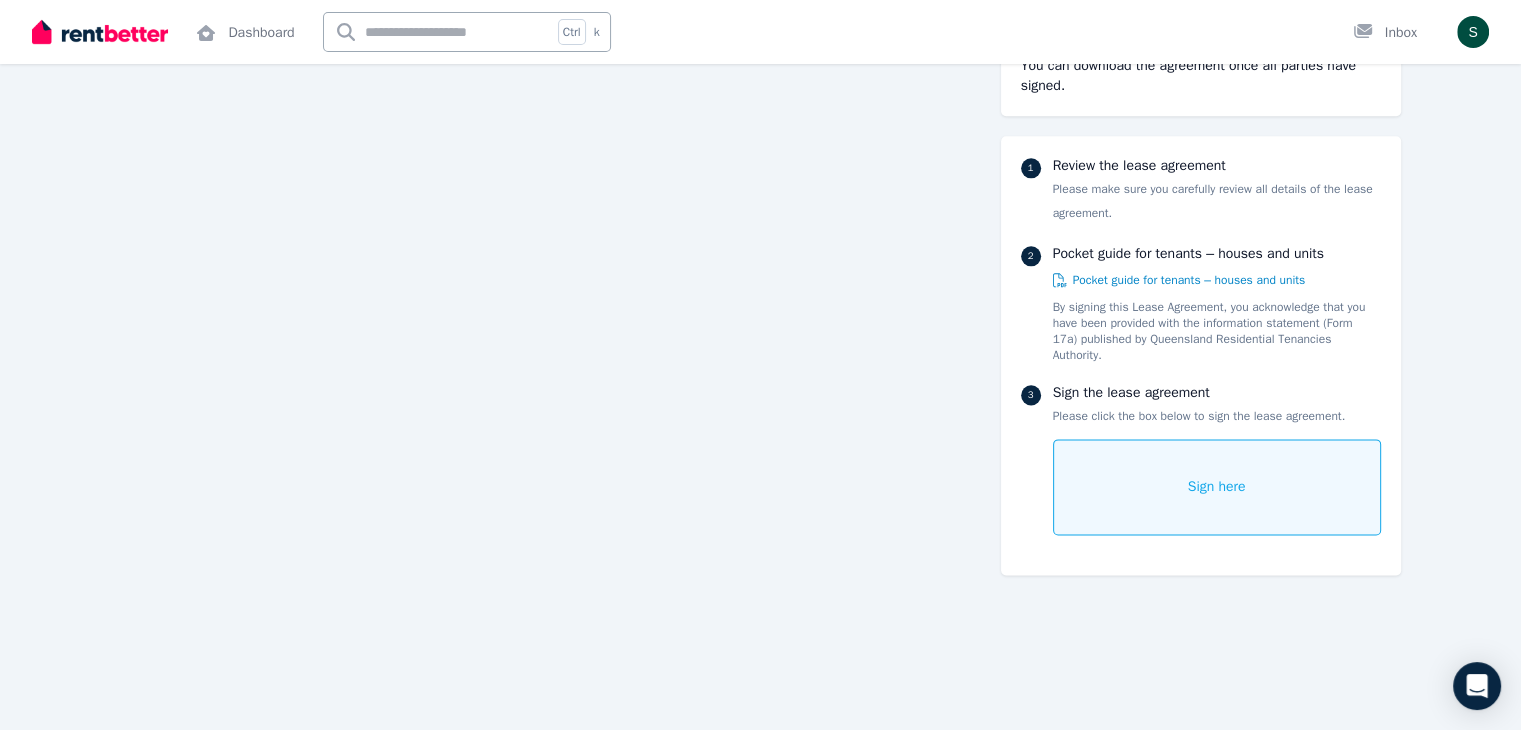 scroll, scrollTop: 17685, scrollLeft: 0, axis: vertical 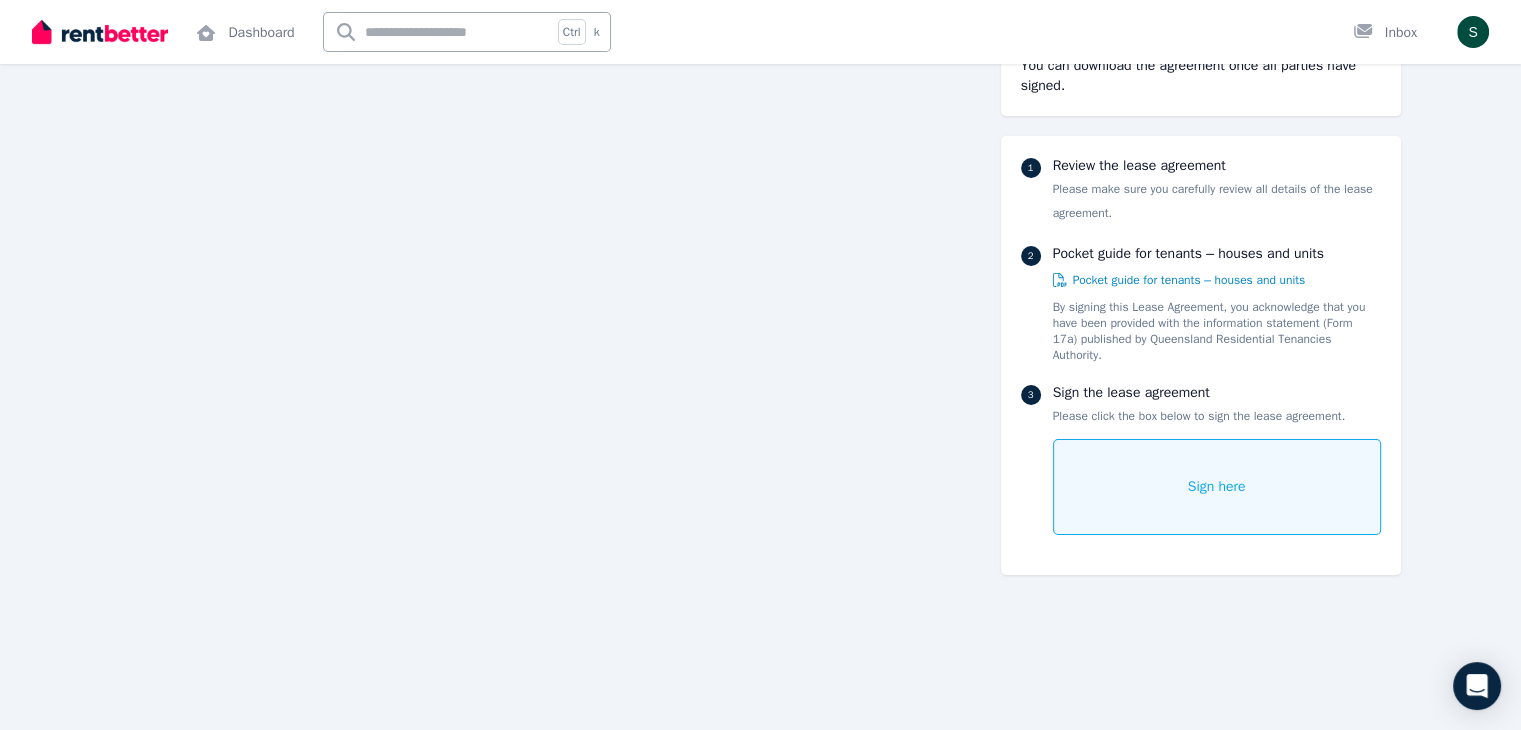 click on "Sign here" at bounding box center (1217, 487) 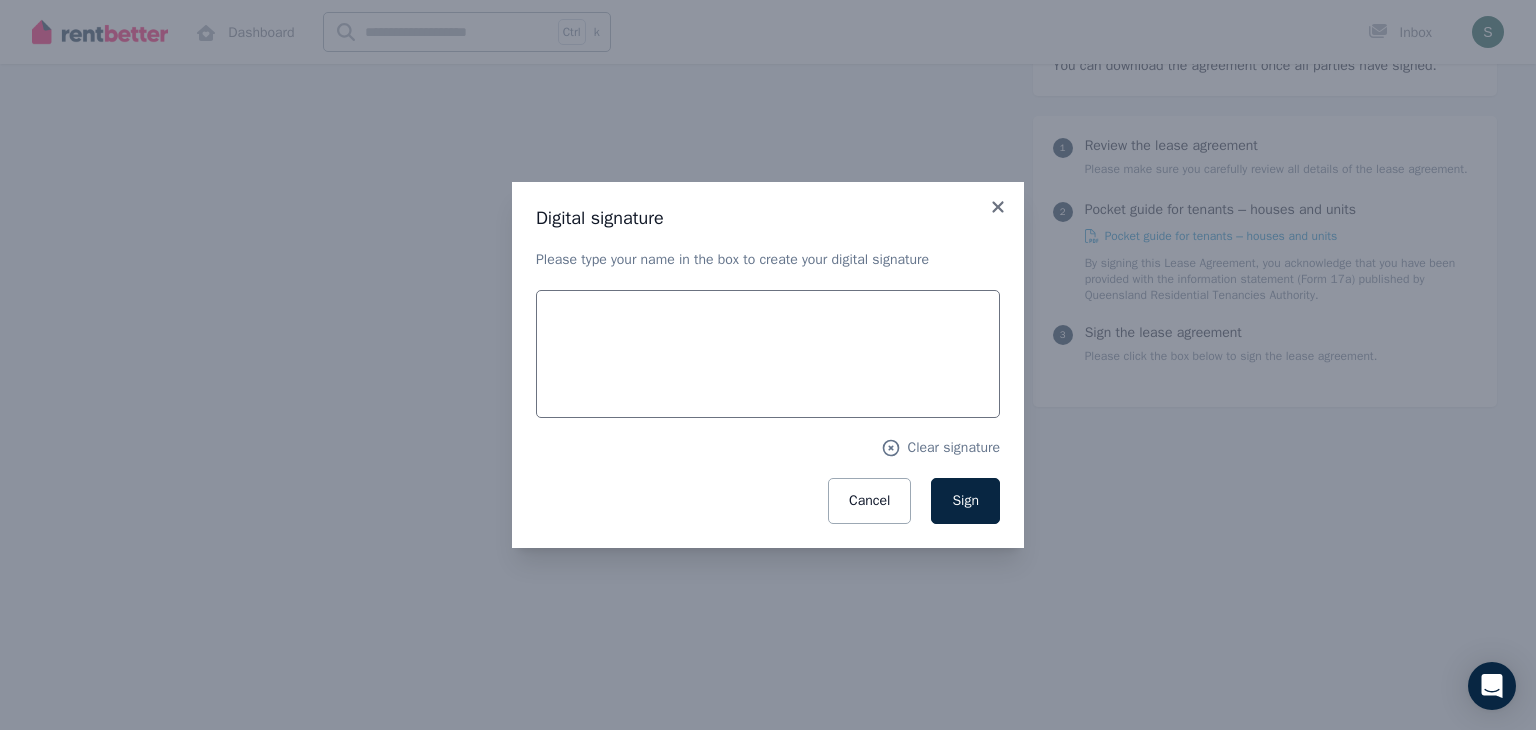 scroll, scrollTop: 14812, scrollLeft: 0, axis: vertical 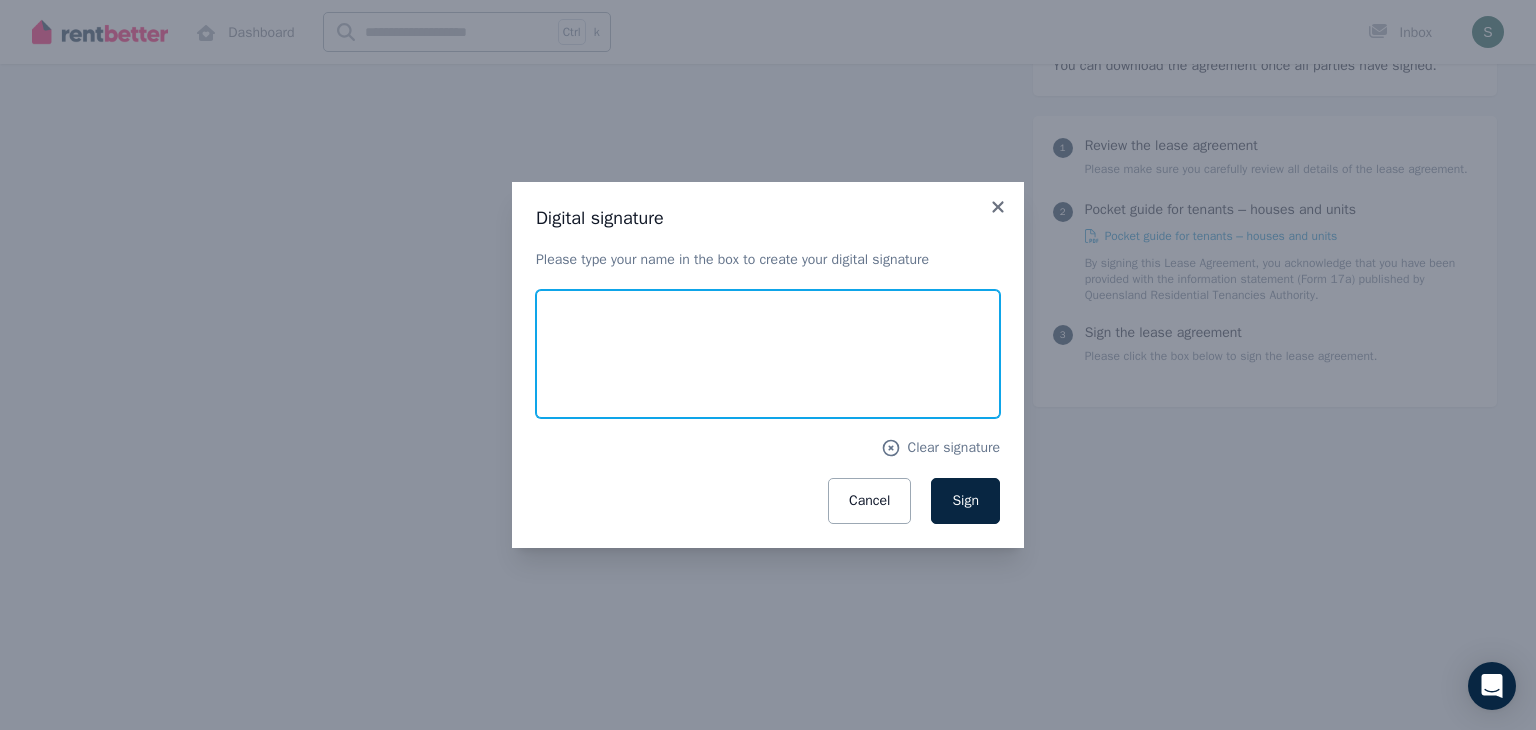 click at bounding box center [768, 354] 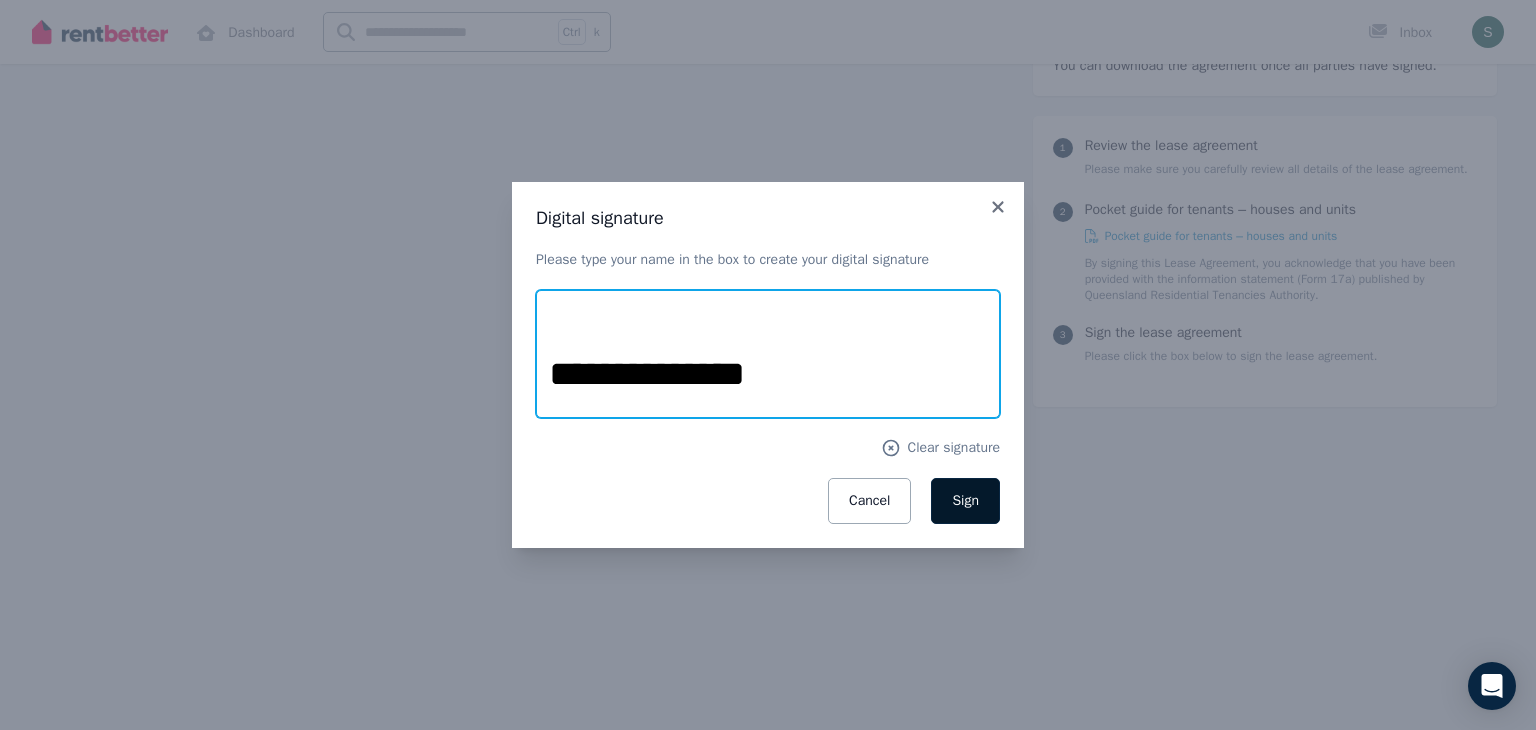 type on "**********" 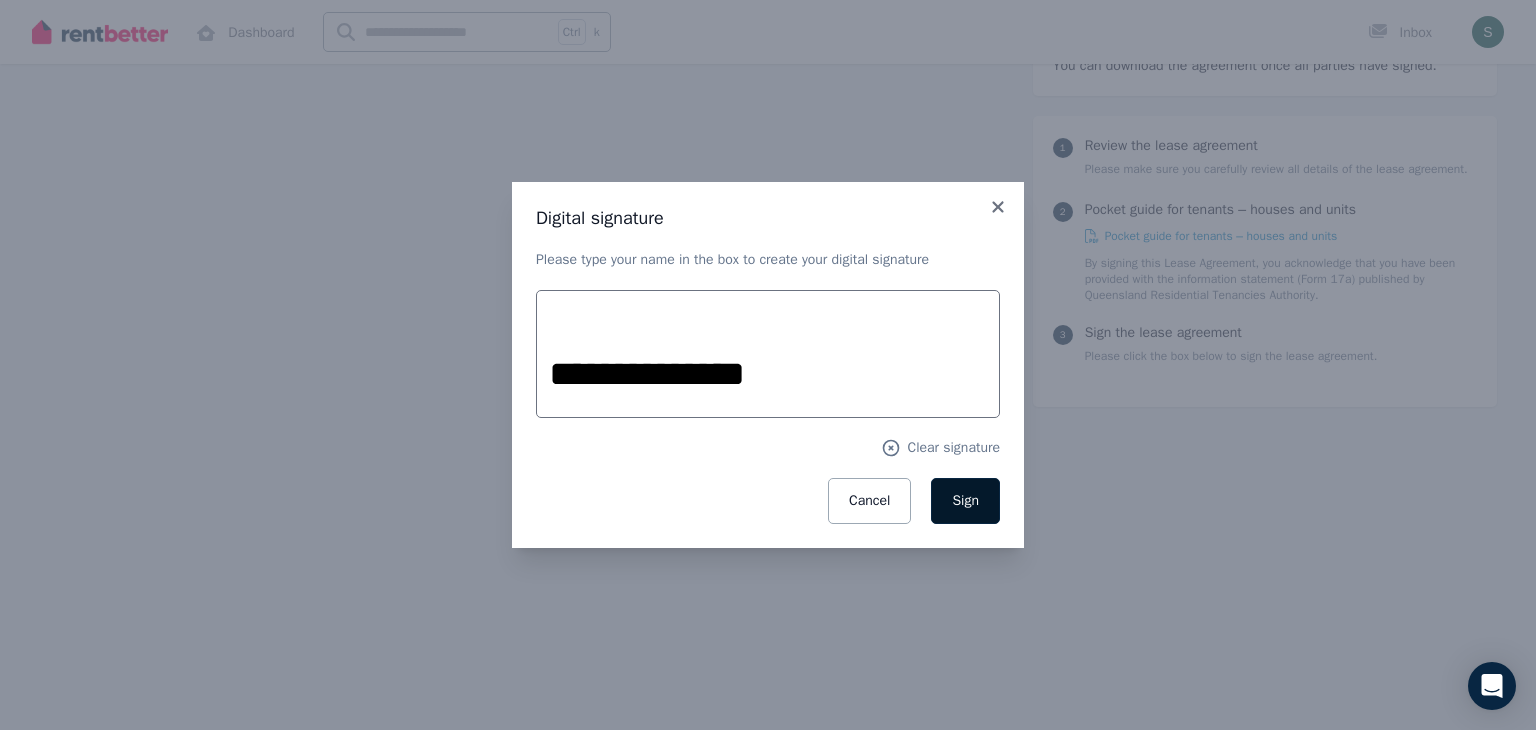 click on "Sign" at bounding box center (965, 500) 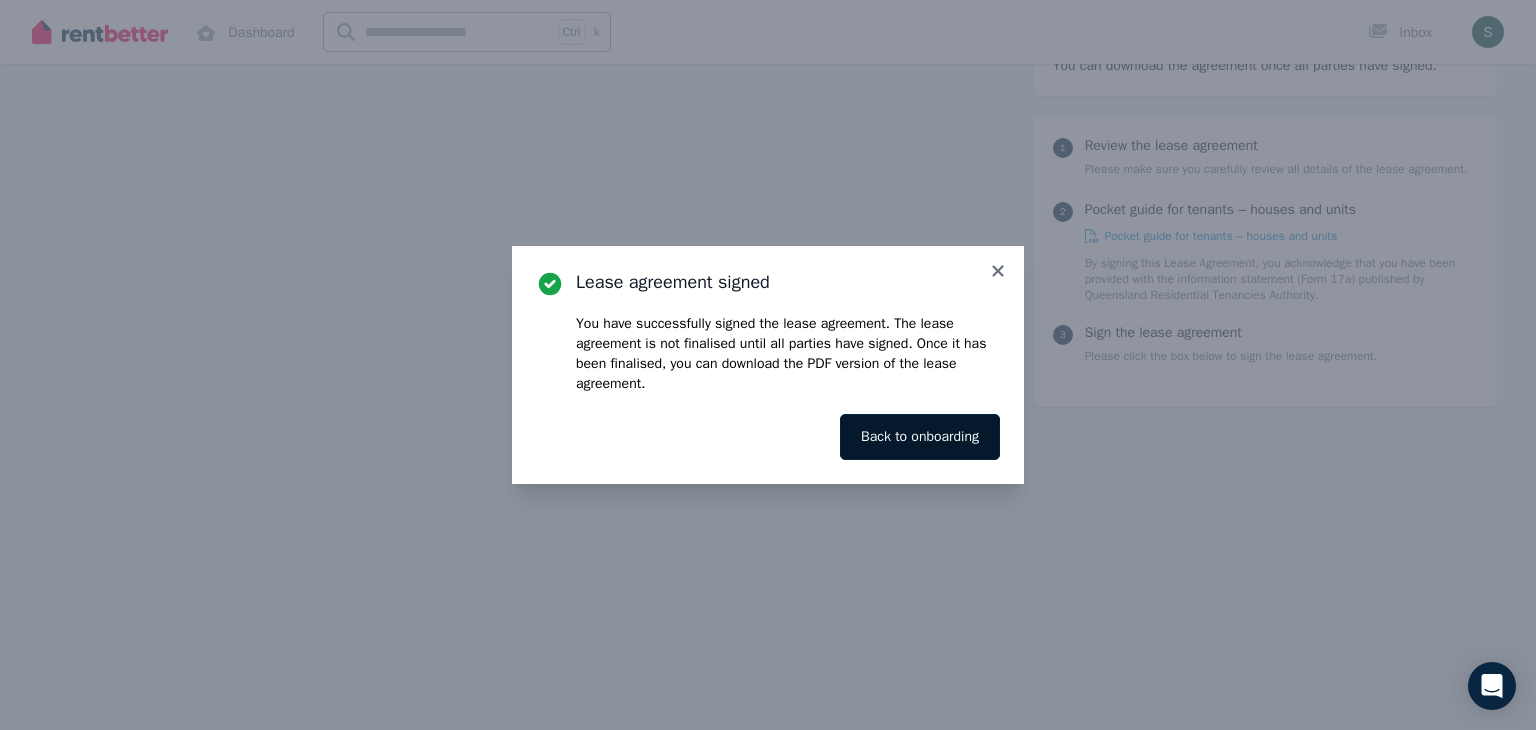 click on "Back to onboarding" at bounding box center (920, 437) 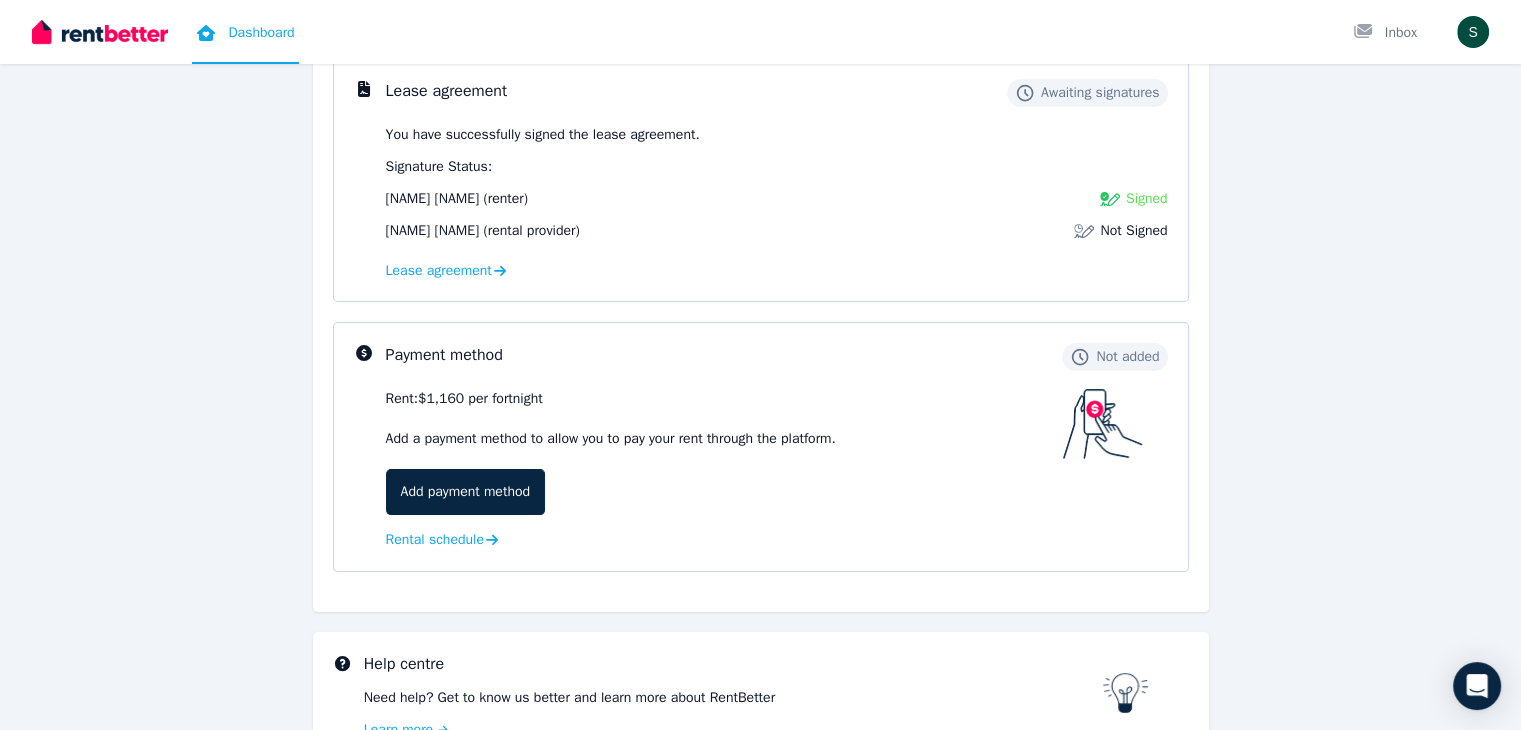 scroll, scrollTop: 427, scrollLeft: 0, axis: vertical 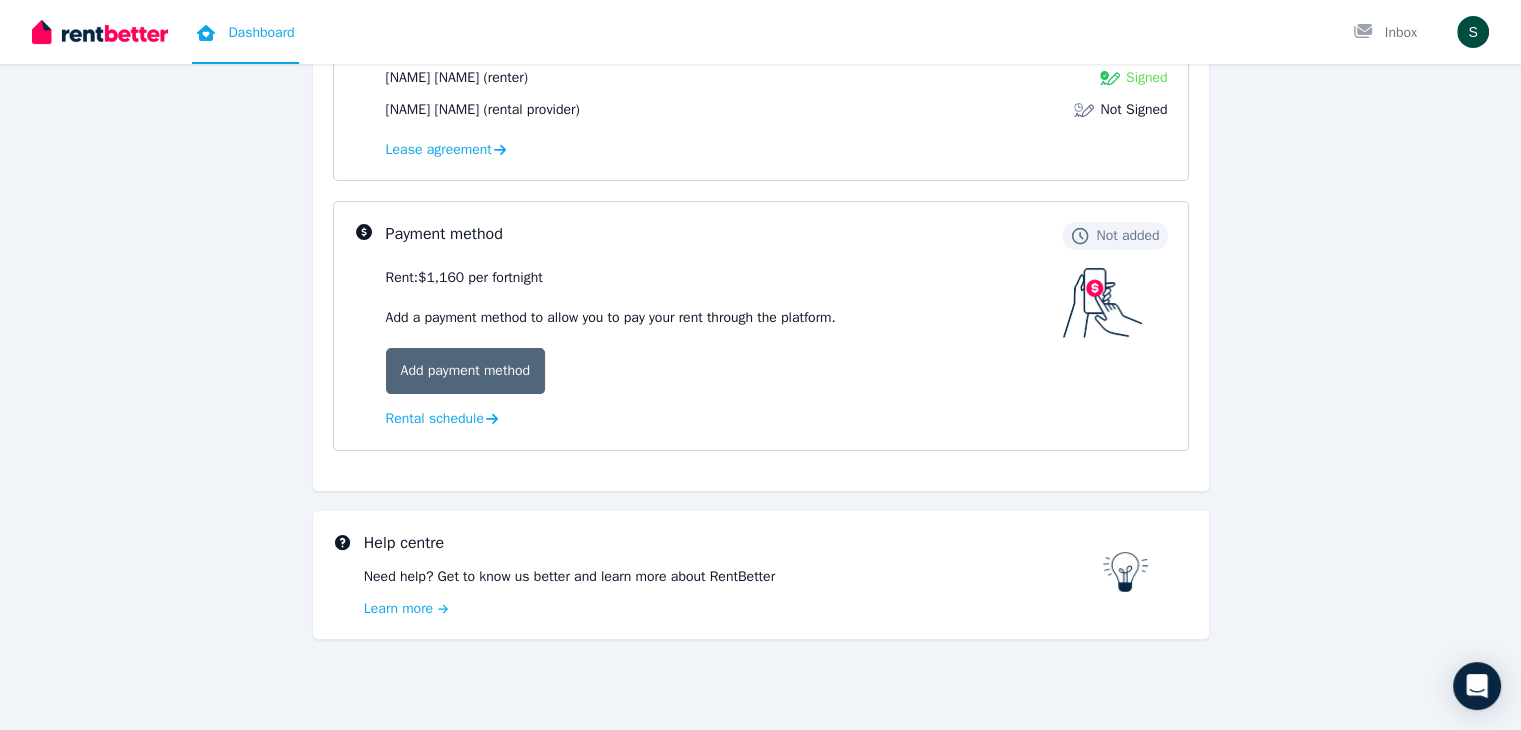 click on "Add payment method" at bounding box center [465, 371] 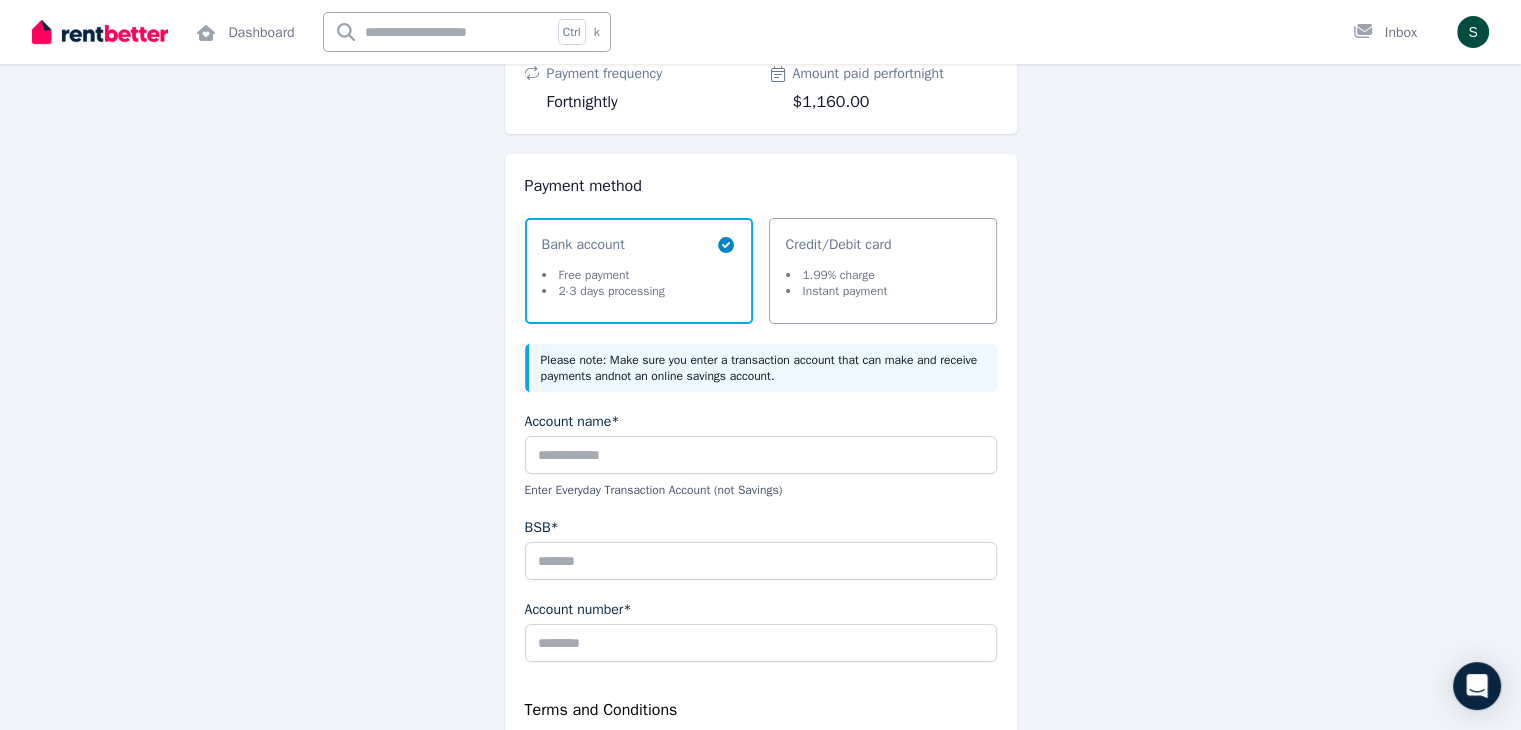 scroll, scrollTop: 156, scrollLeft: 0, axis: vertical 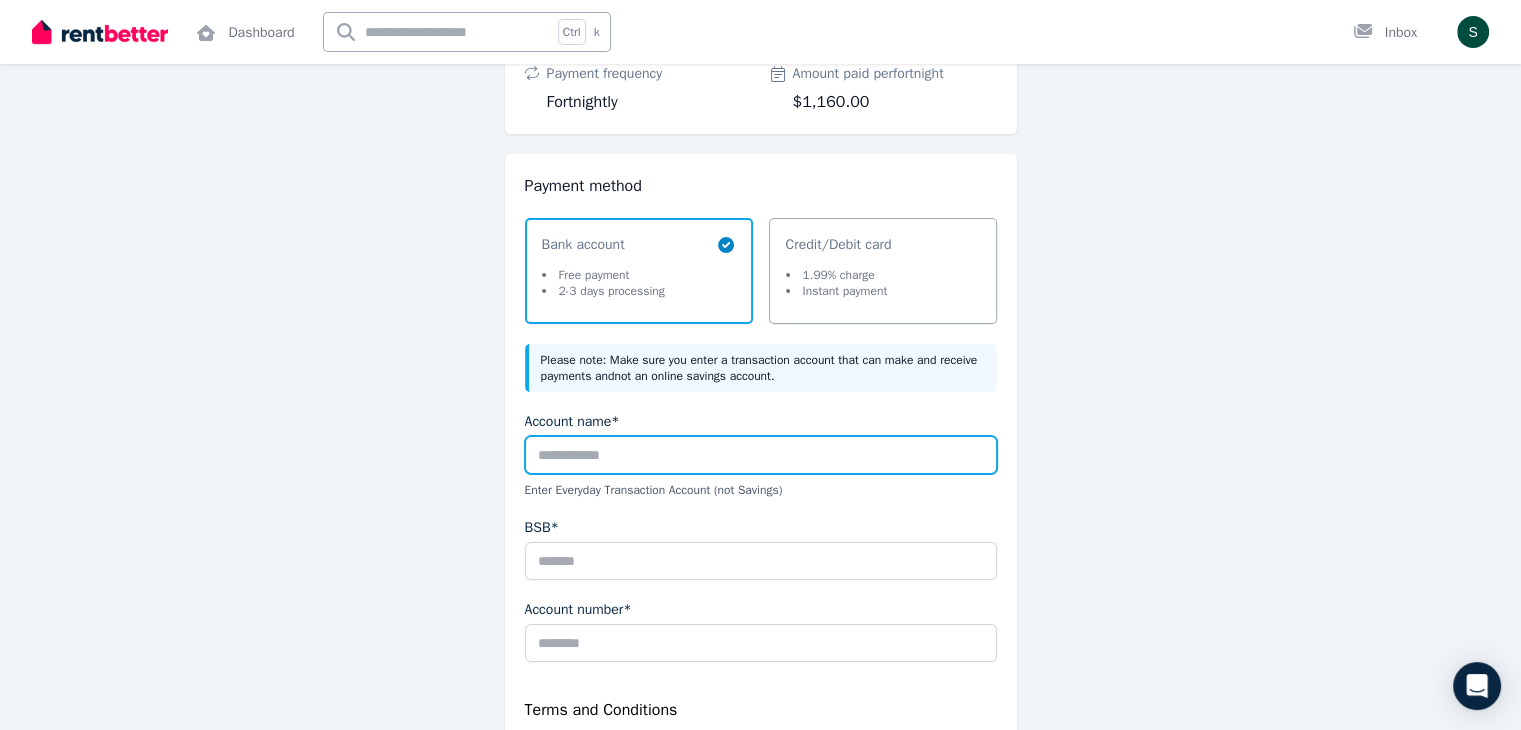 click on "Account name*" at bounding box center (761, 455) 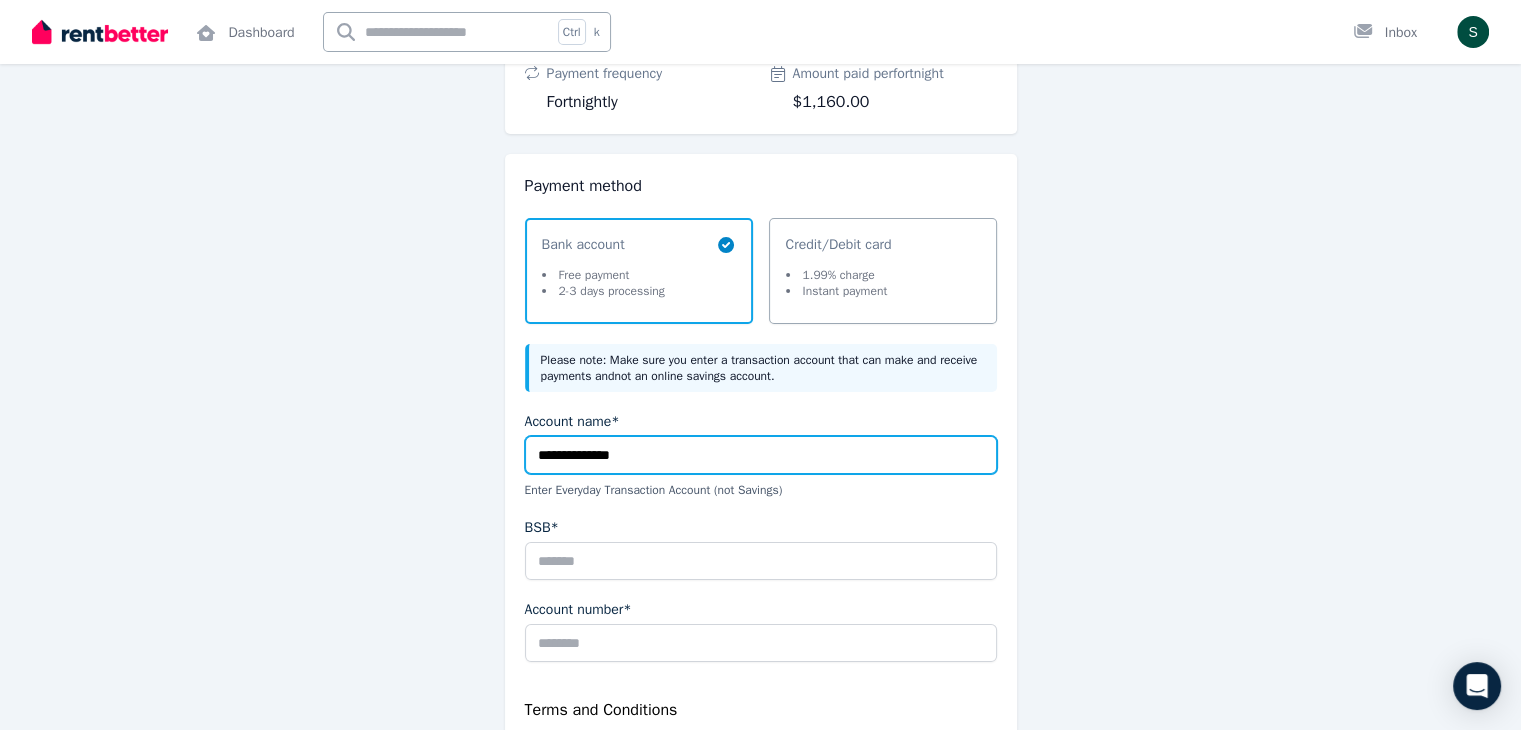 type on "**********" 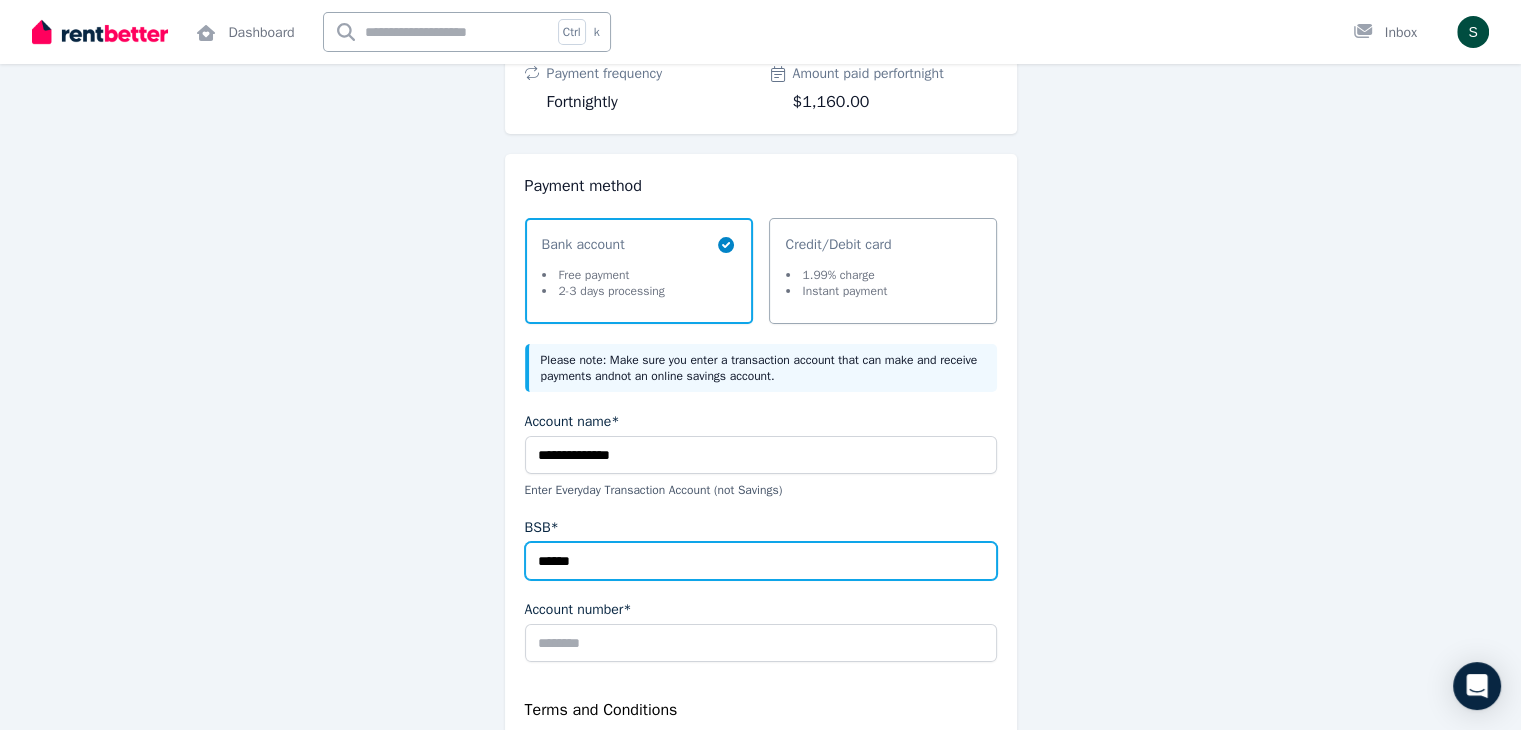 type on "******" 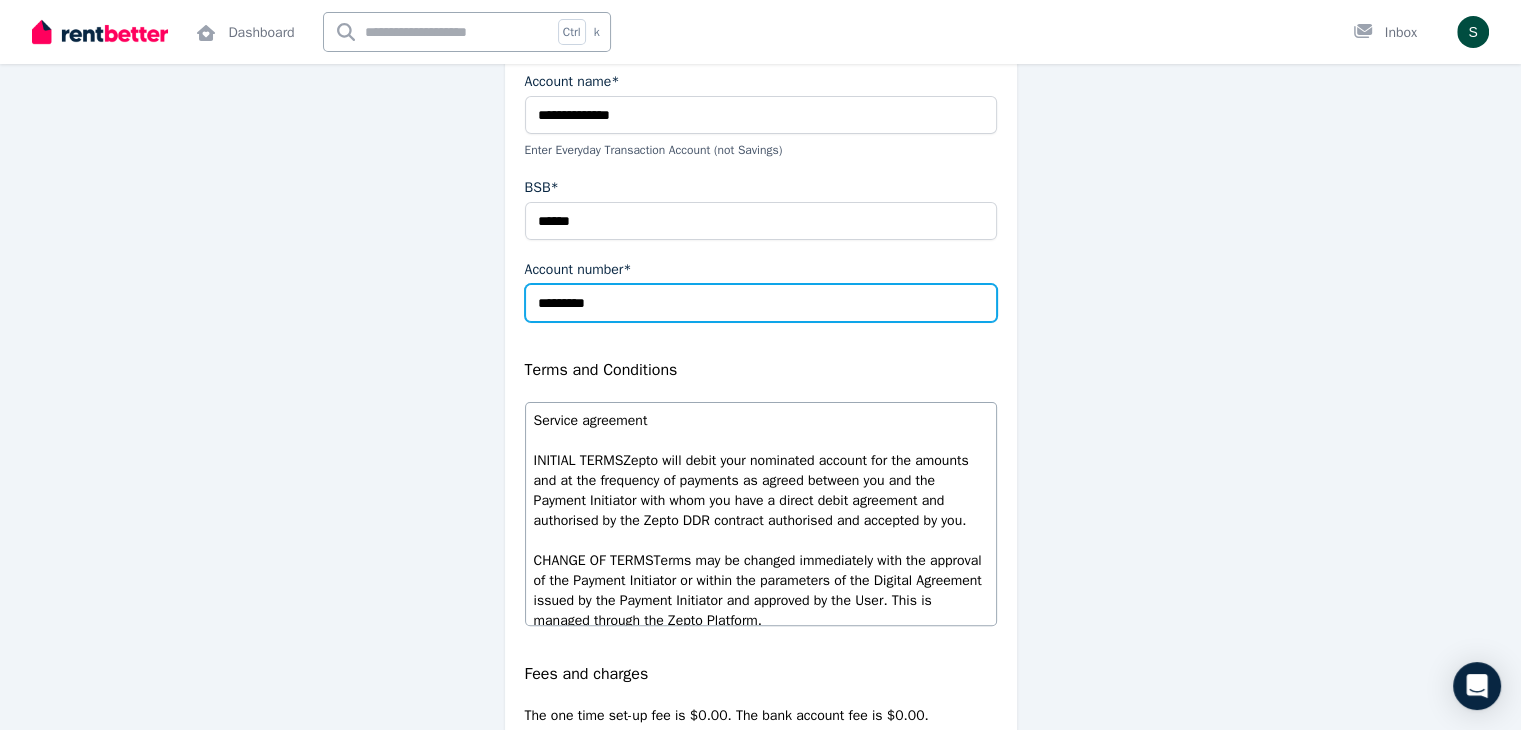scroll, scrollTop: 496, scrollLeft: 0, axis: vertical 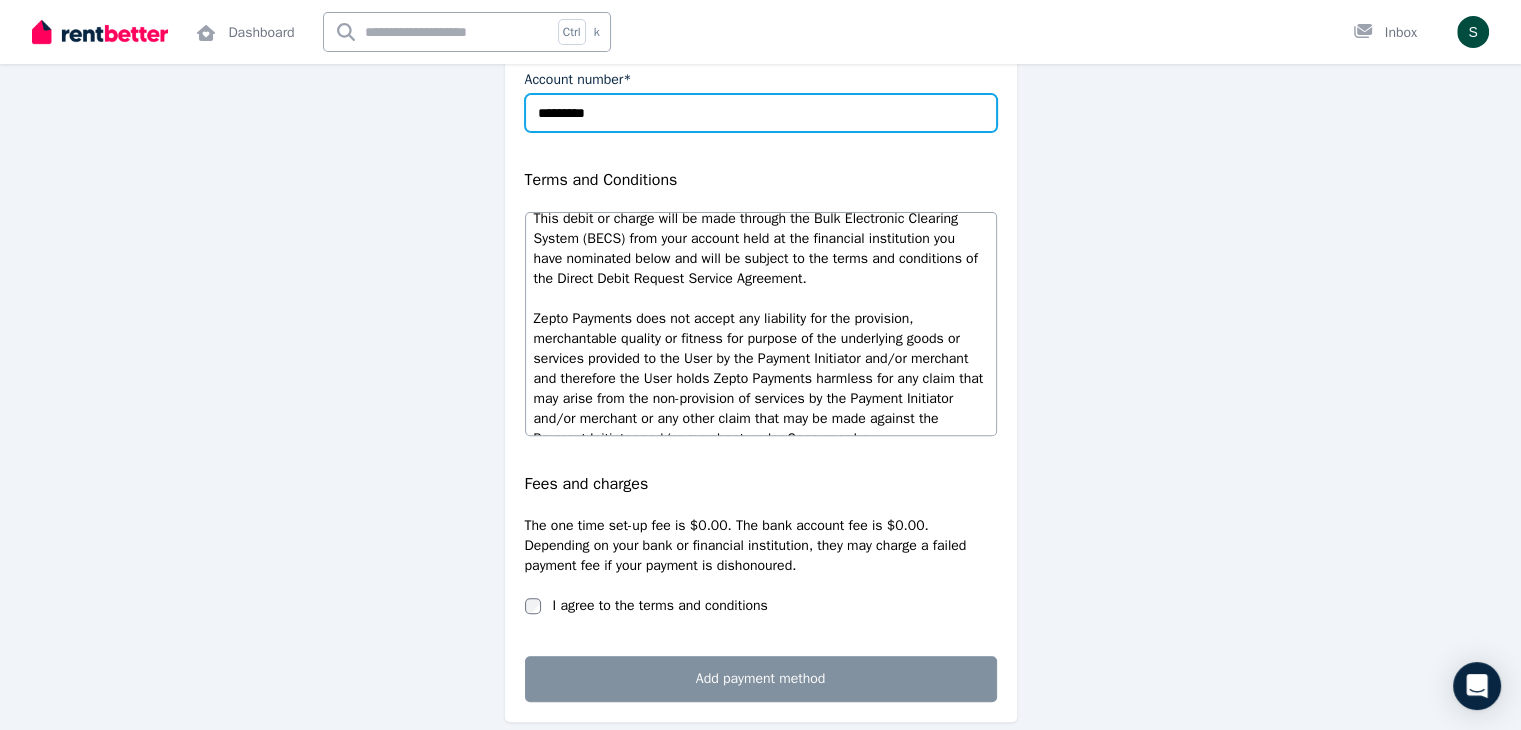 type on "*********" 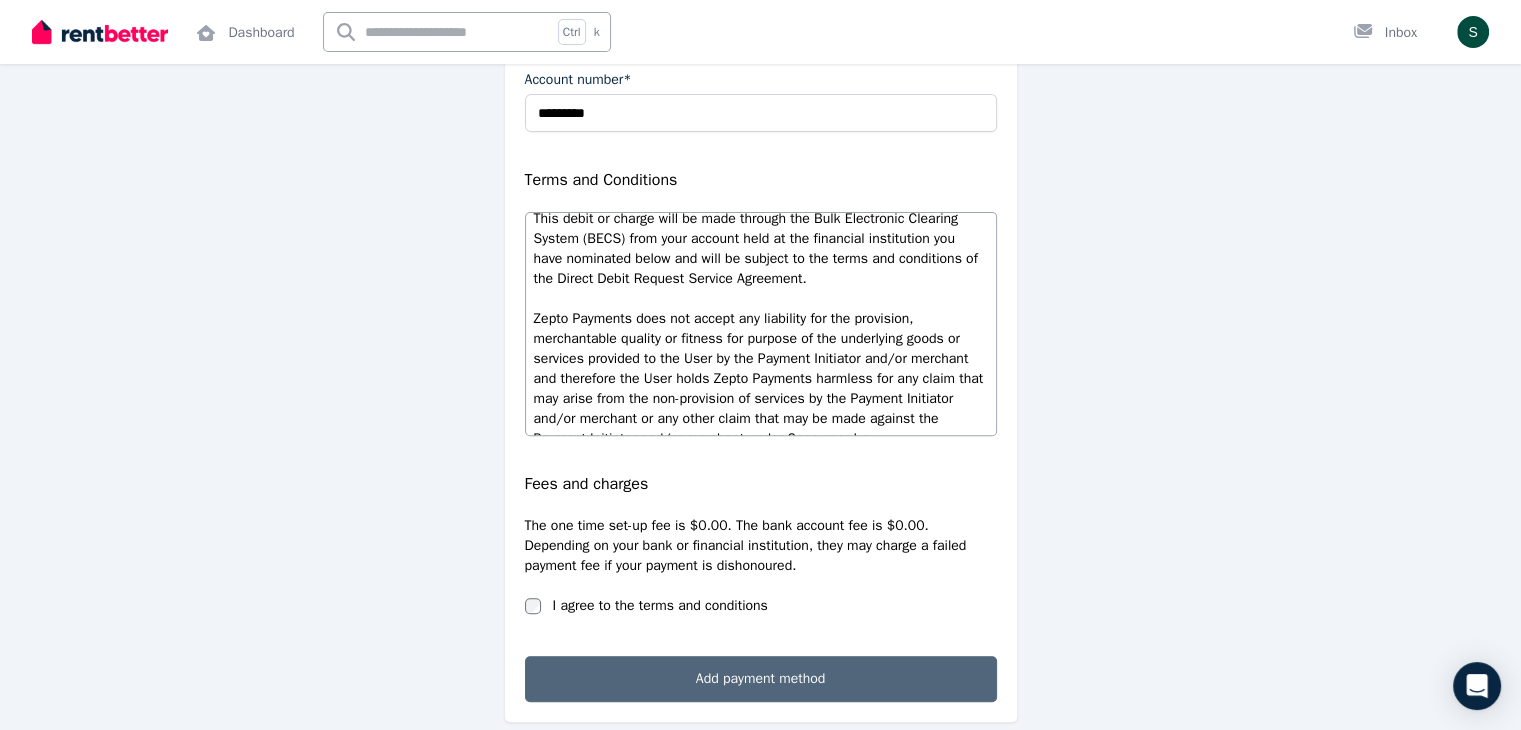 click on "Add payment method" at bounding box center (761, 679) 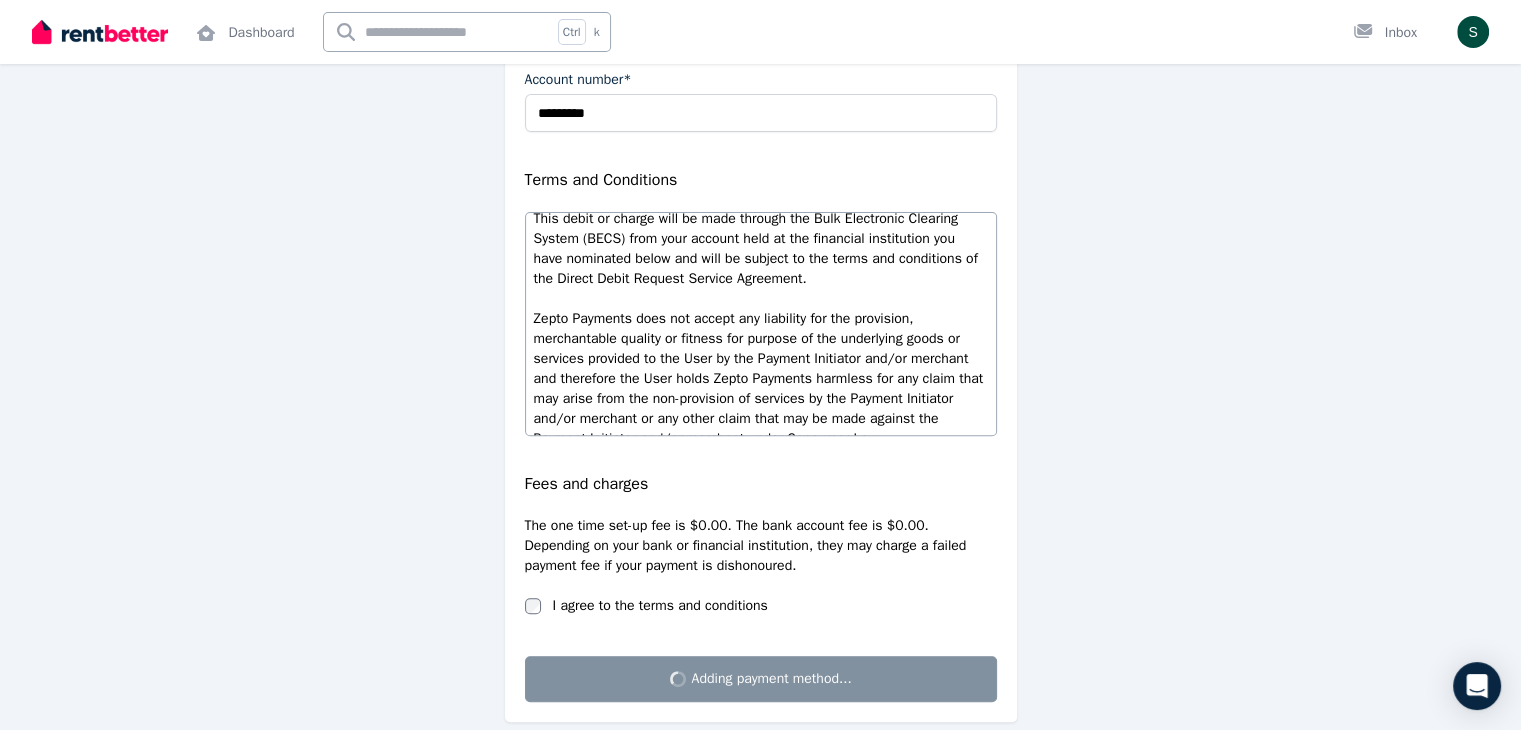 scroll, scrollTop: 0, scrollLeft: 0, axis: both 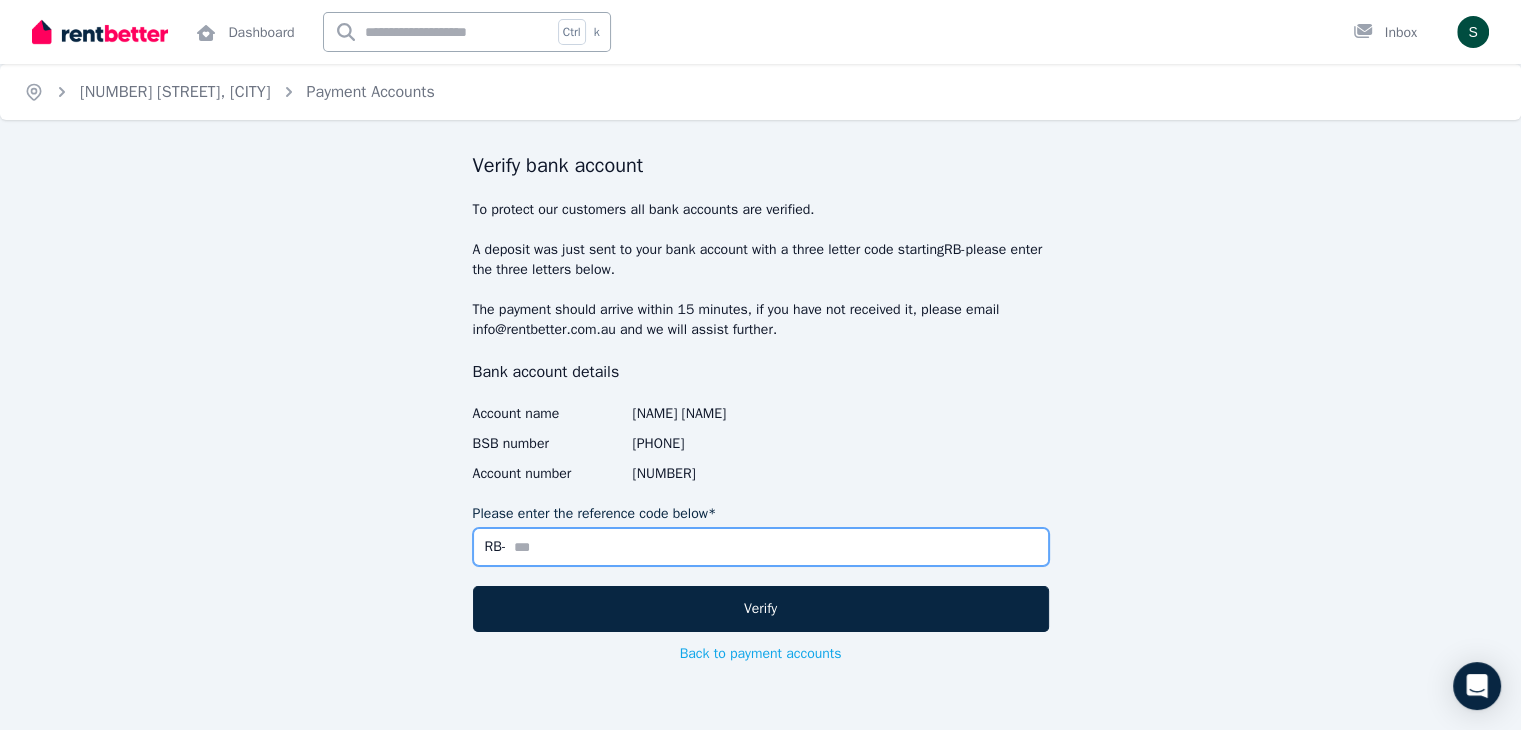 click on "Please enter the reference code below*" at bounding box center [761, 547] 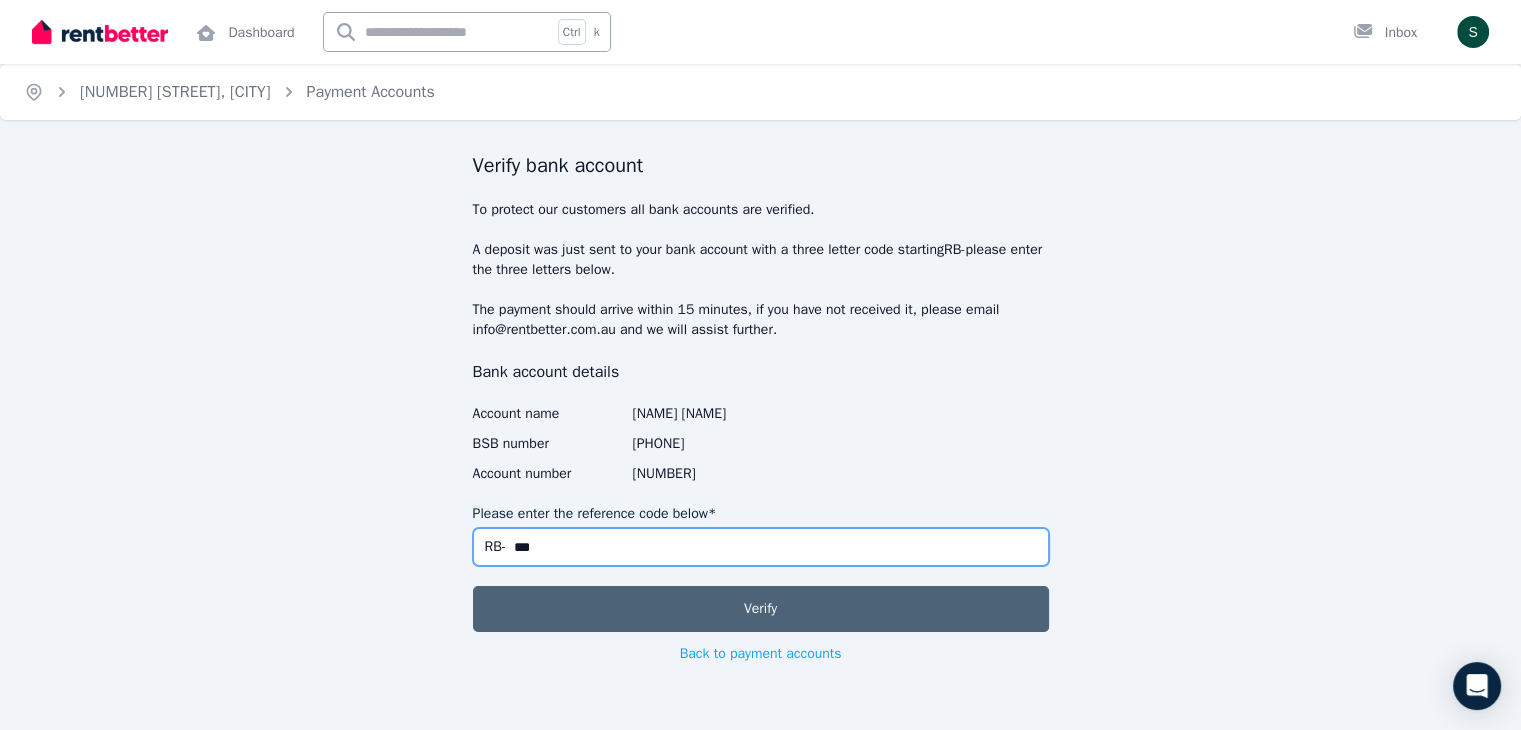 type on "***" 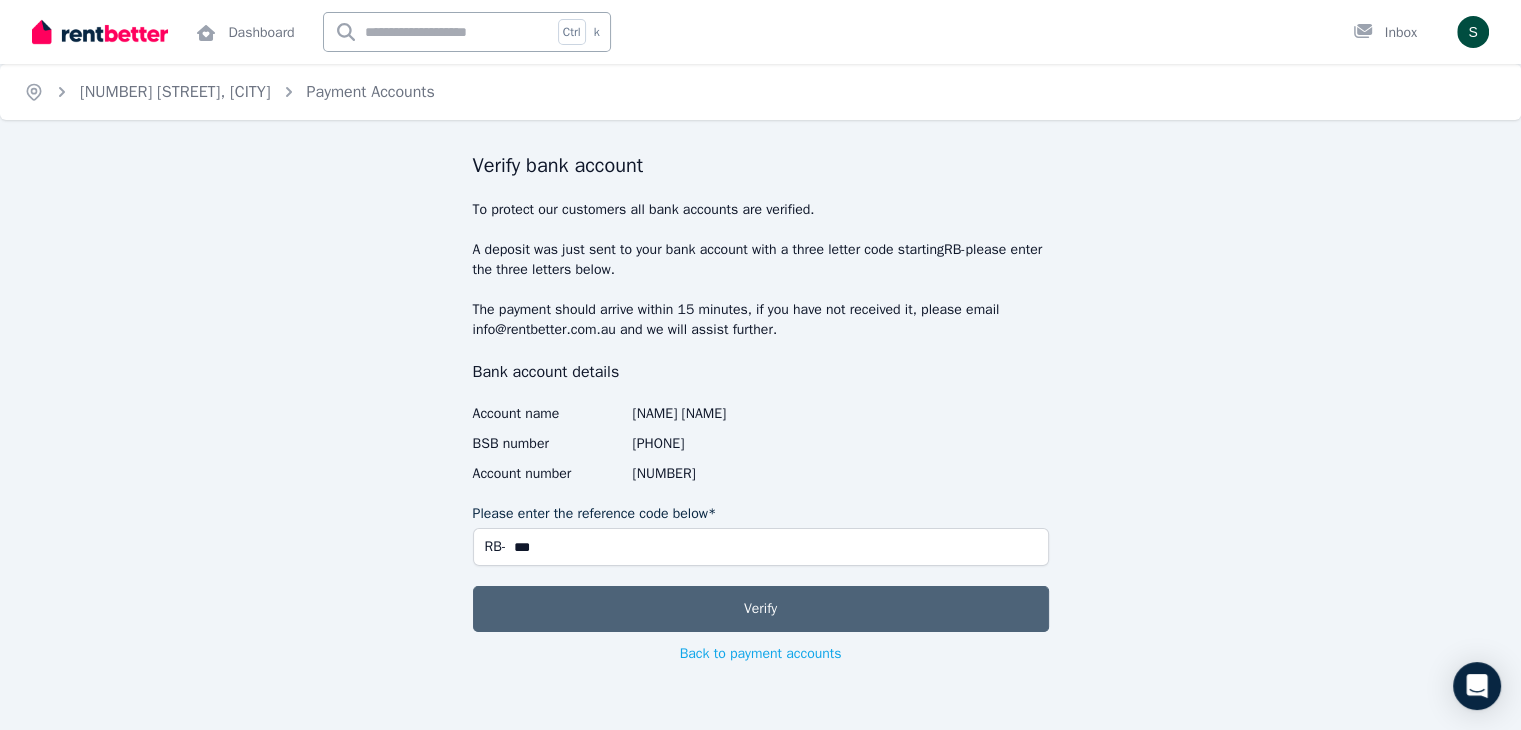 click on "Verify" at bounding box center (761, 609) 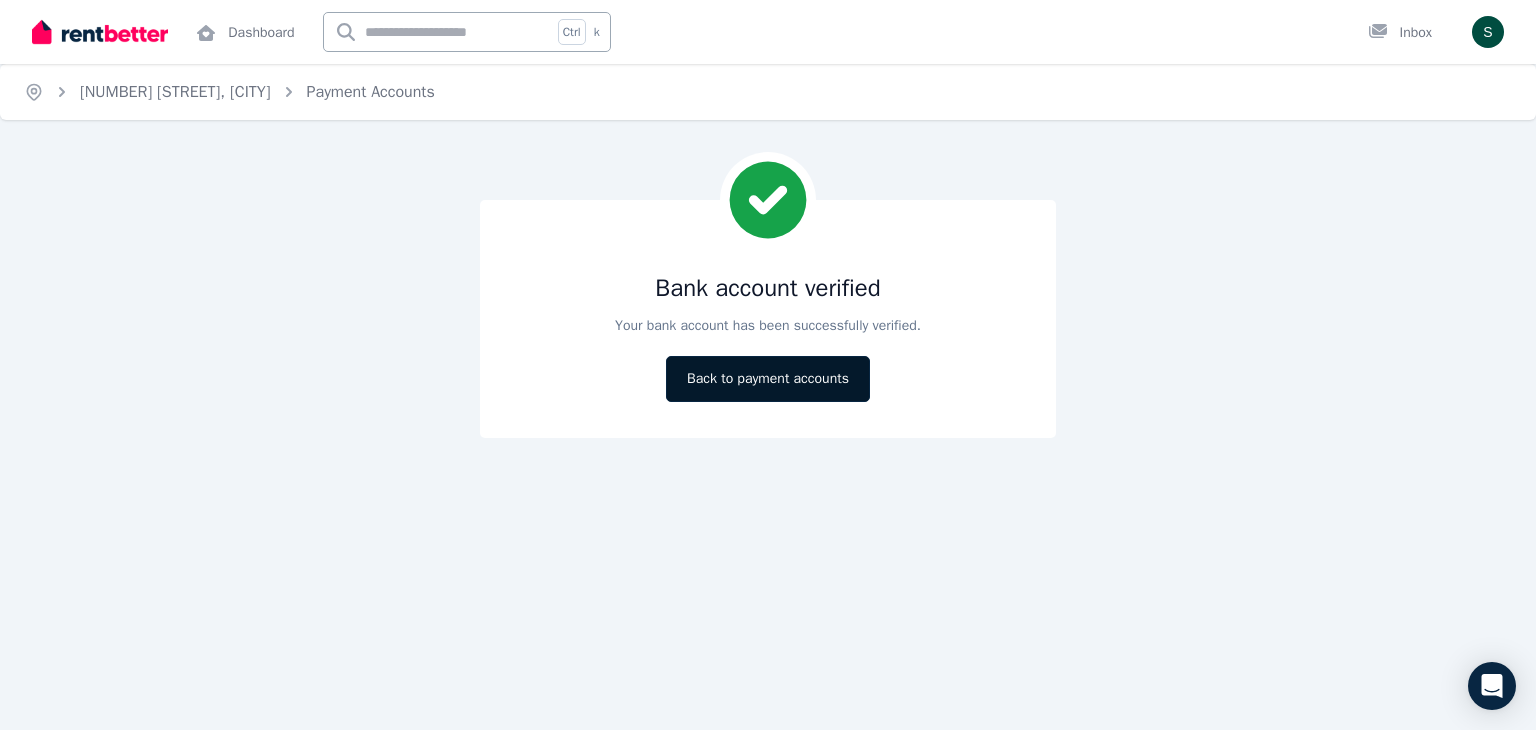 click on "Back to payment accounts" at bounding box center [768, 379] 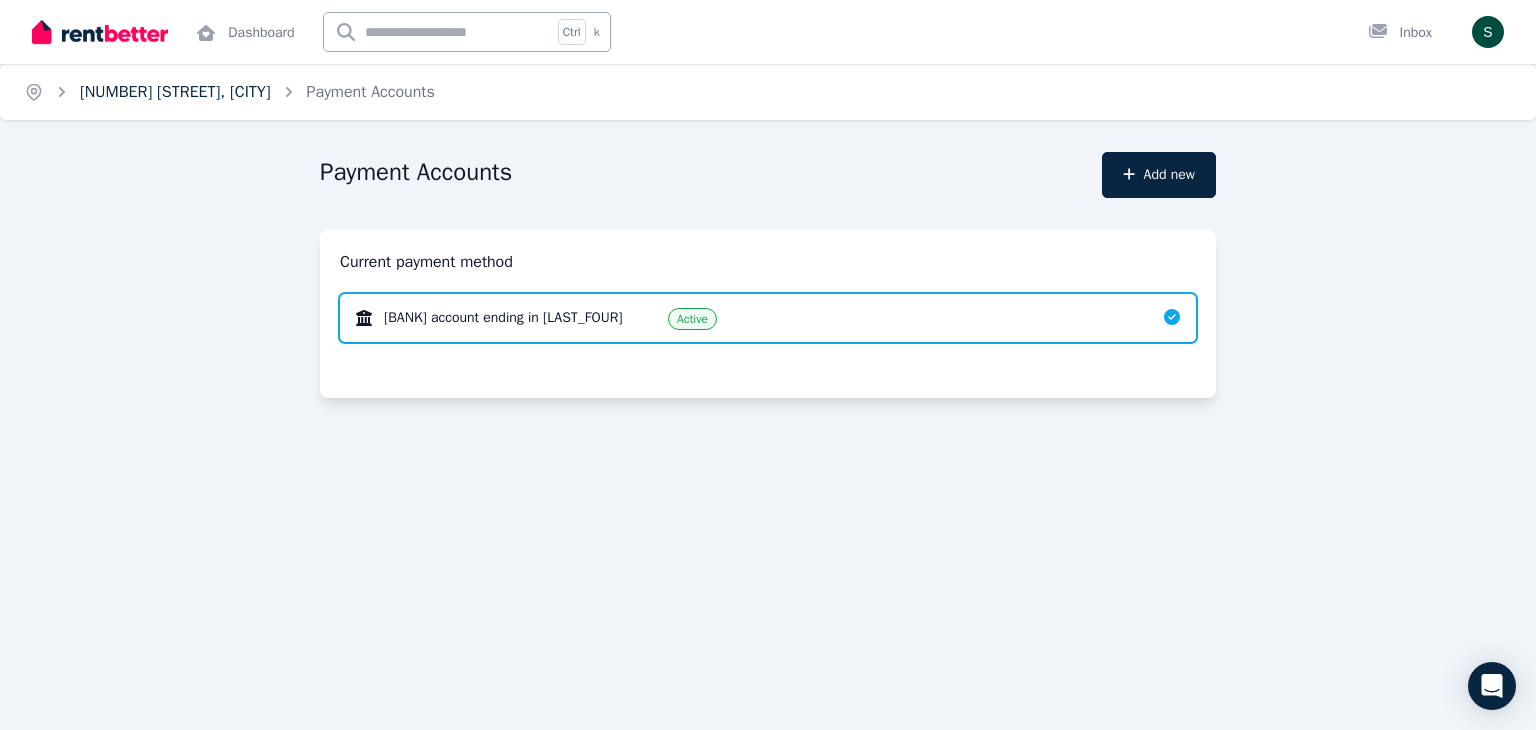 click on "[NUMBER] [STREET], [CITY]" at bounding box center [175, 92] 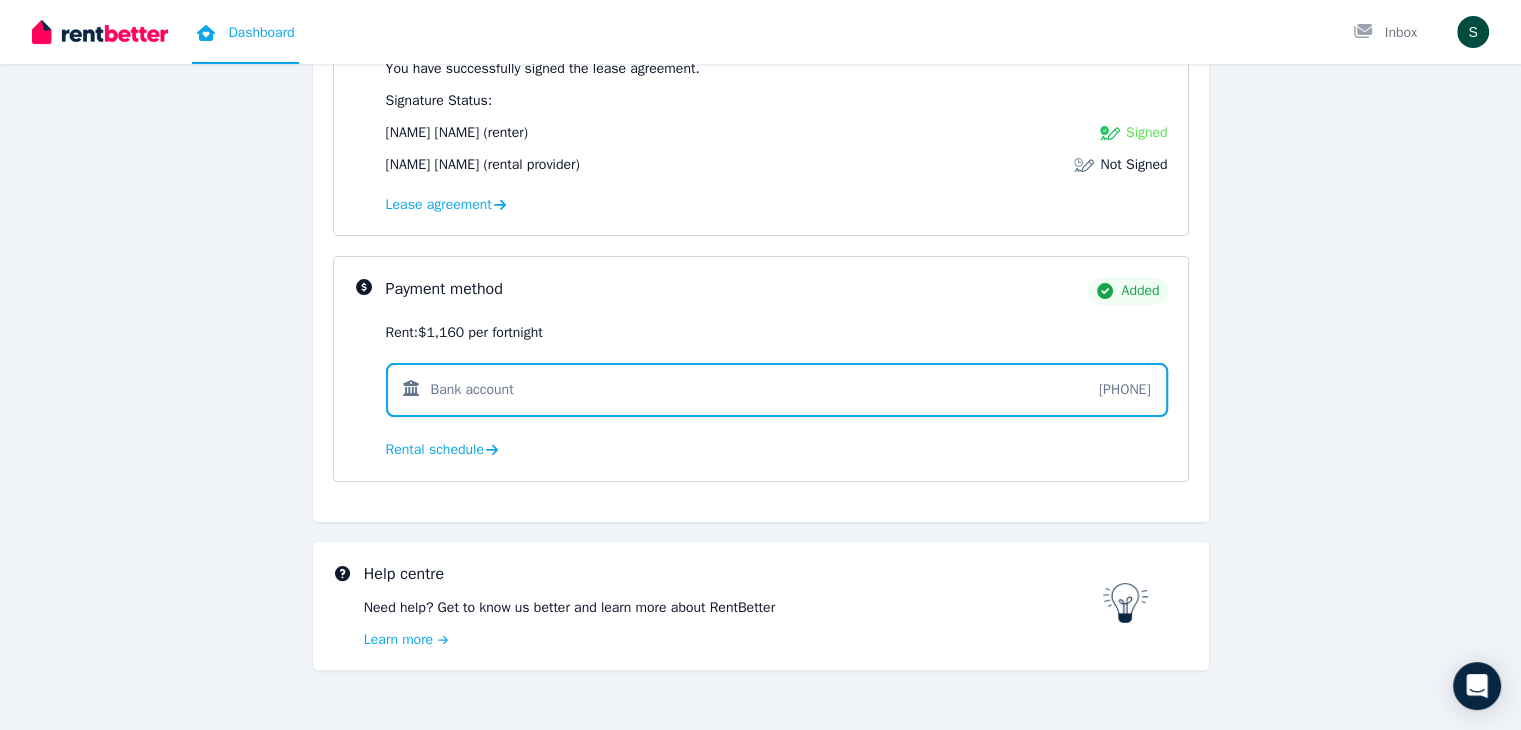 scroll, scrollTop: 403, scrollLeft: 0, axis: vertical 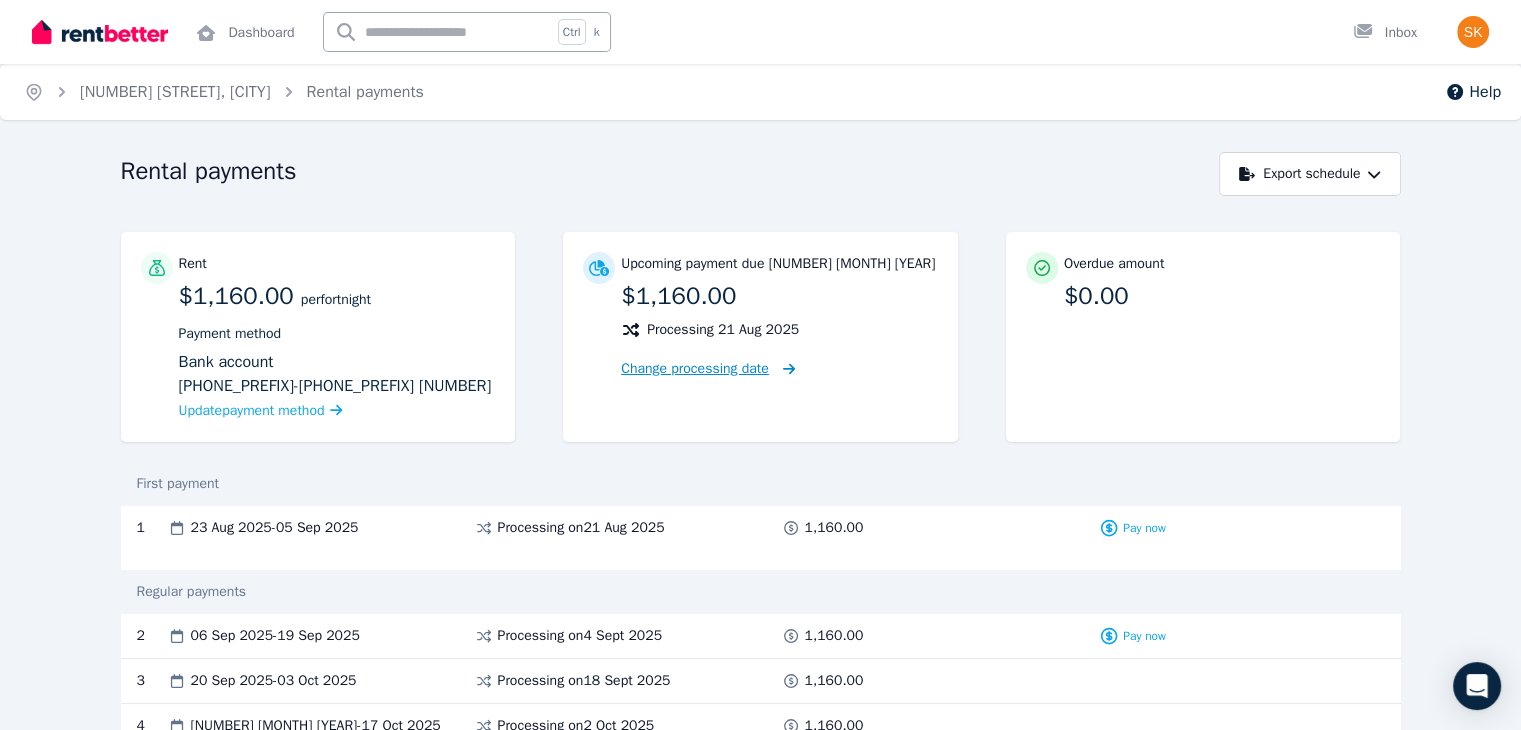 click on "Change processing date" at bounding box center [695, 369] 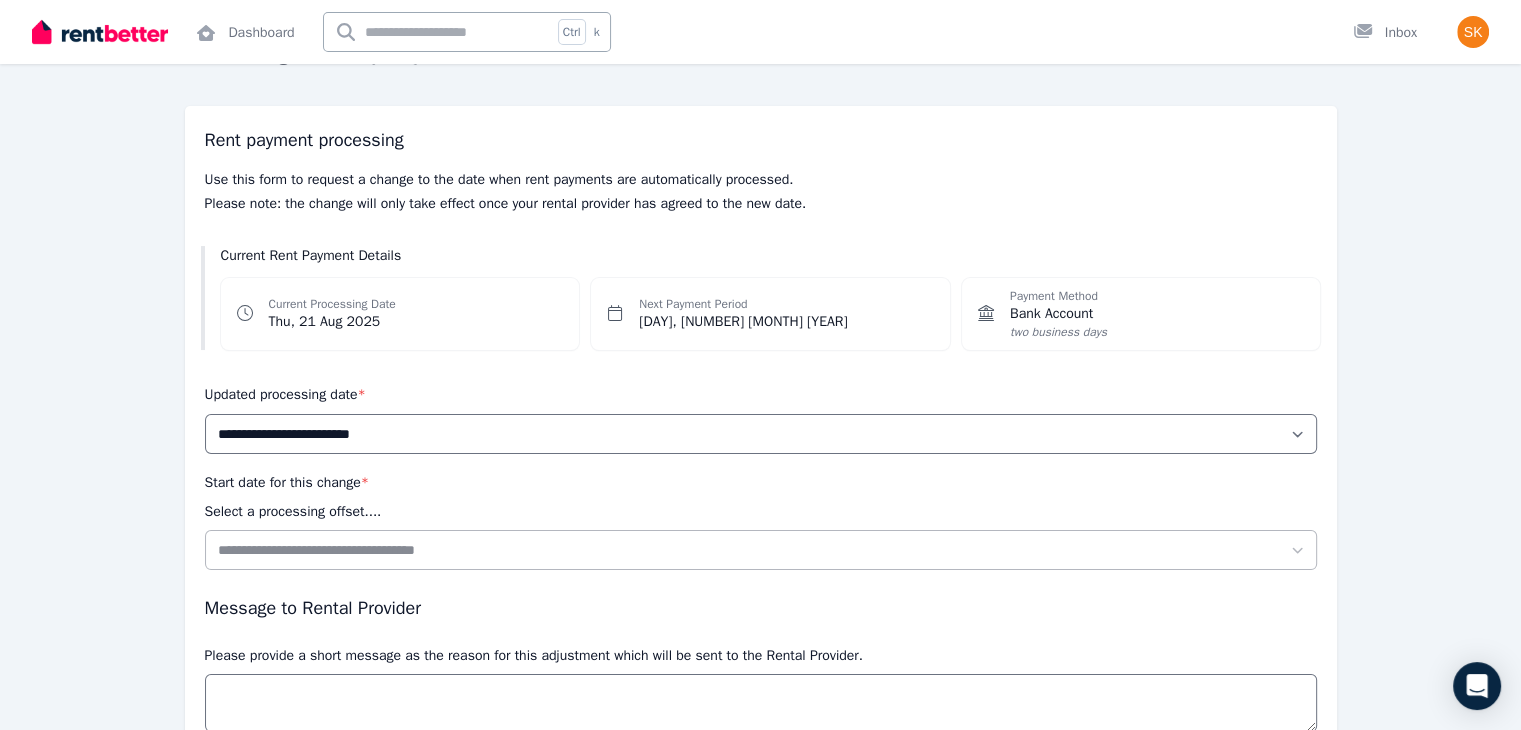 scroll, scrollTop: 144, scrollLeft: 0, axis: vertical 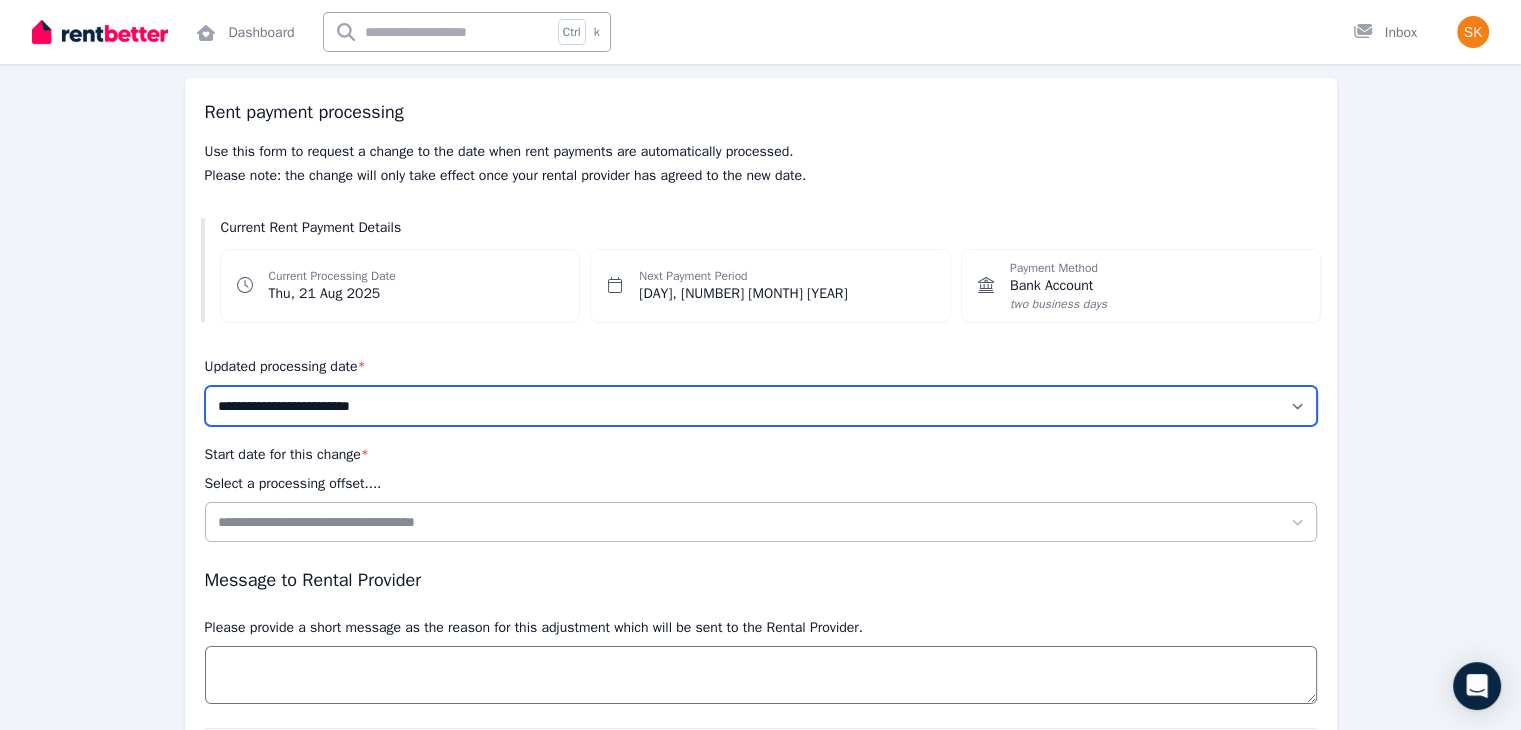 click on "**********" at bounding box center (761, 406) 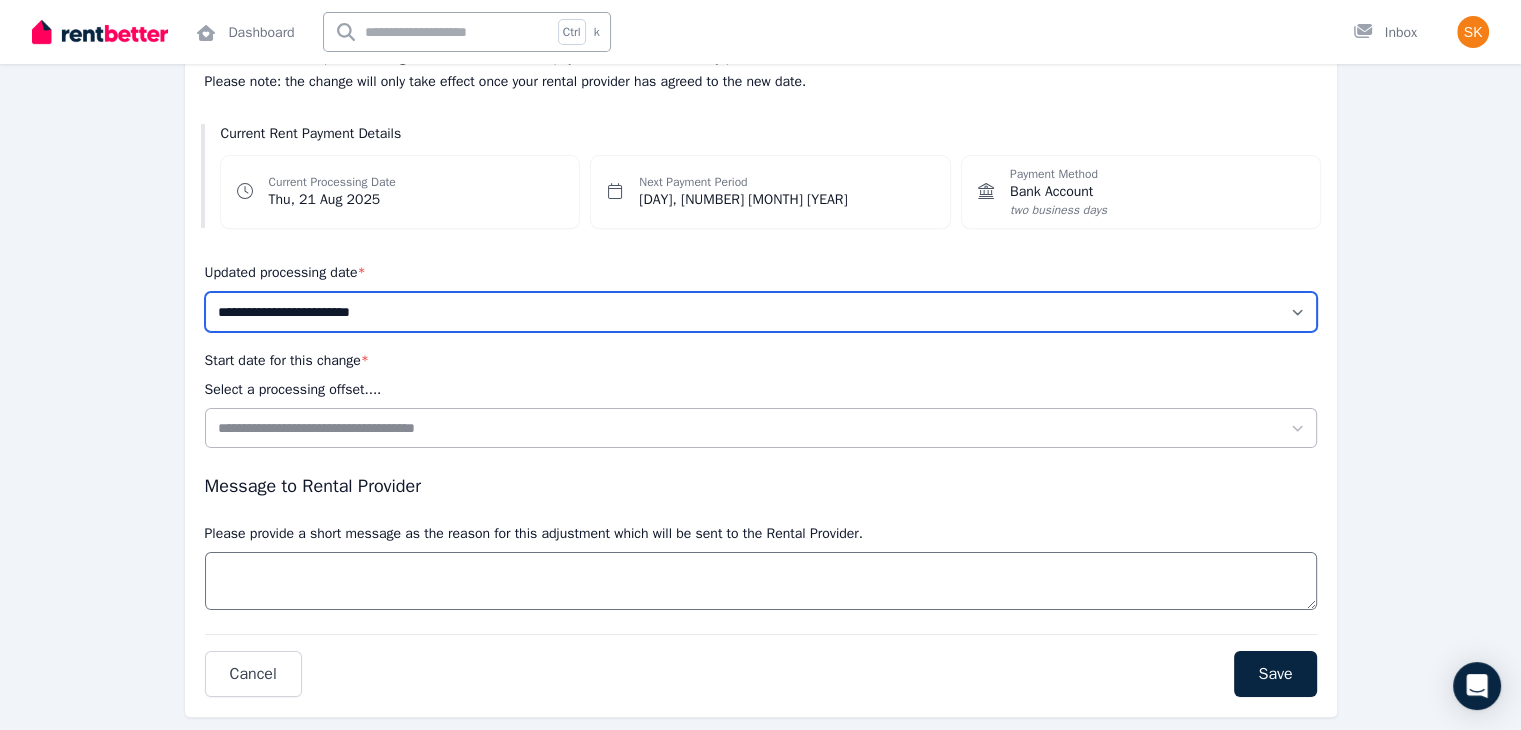 scroll, scrollTop: 278, scrollLeft: 0, axis: vertical 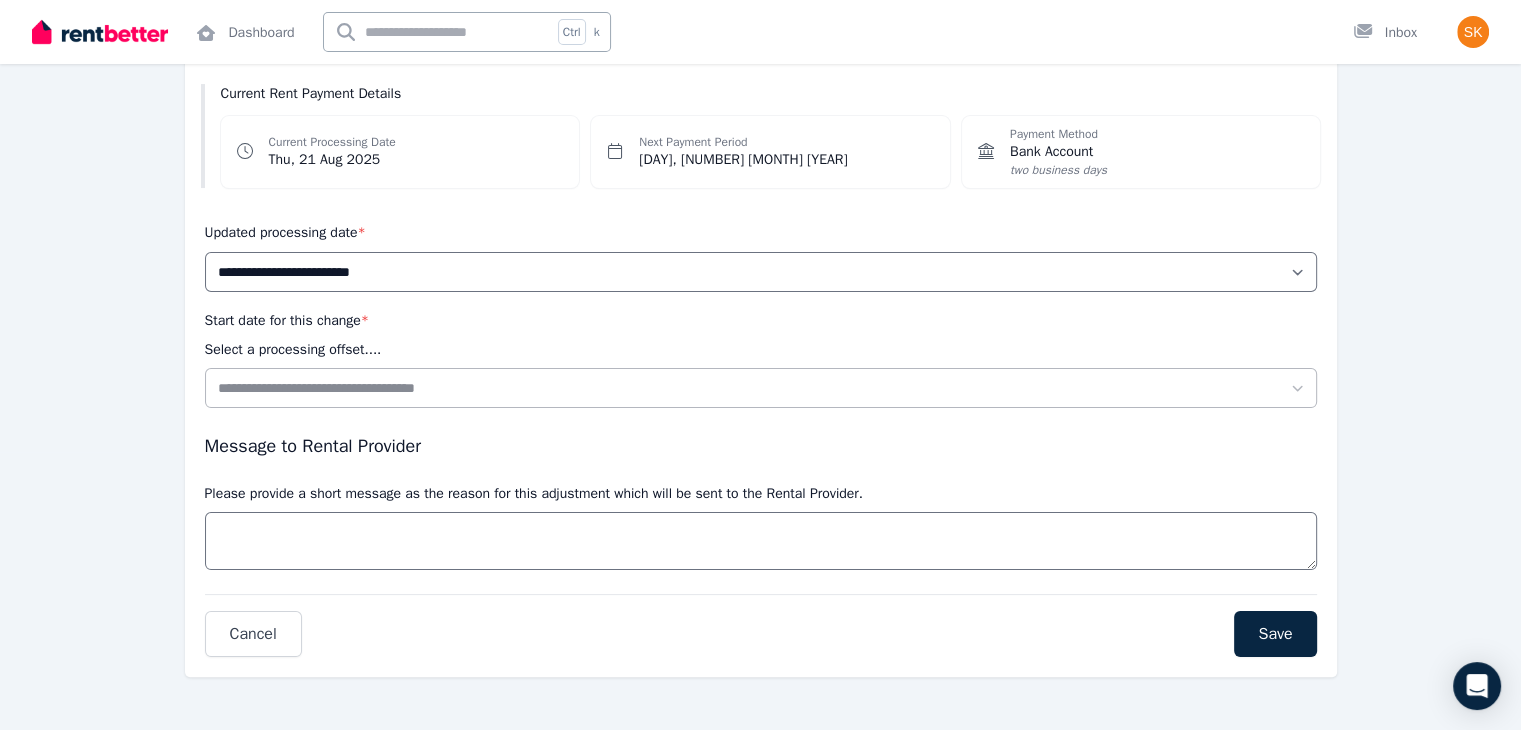 click on "**********" at bounding box center [760, 303] 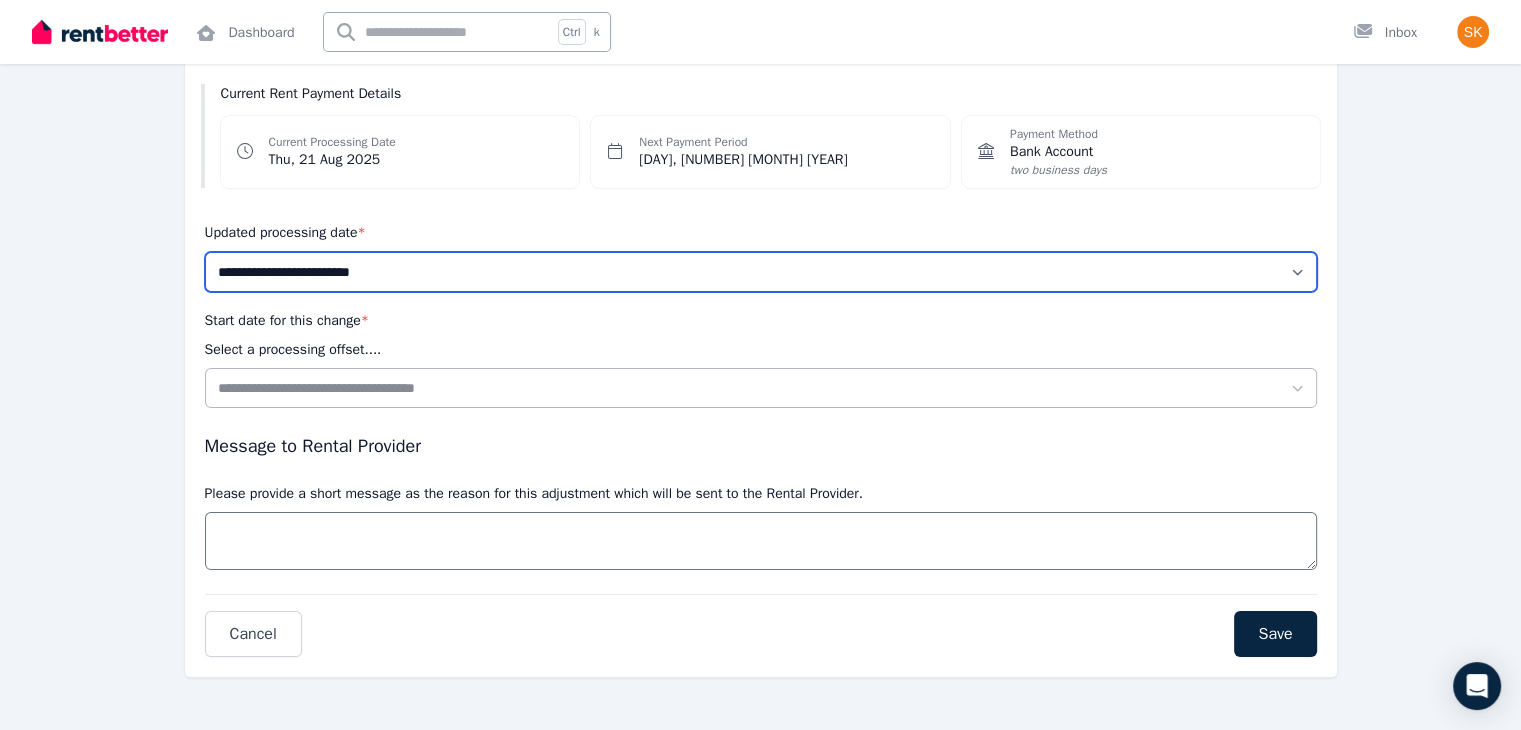 click on "**********" at bounding box center [761, 272] 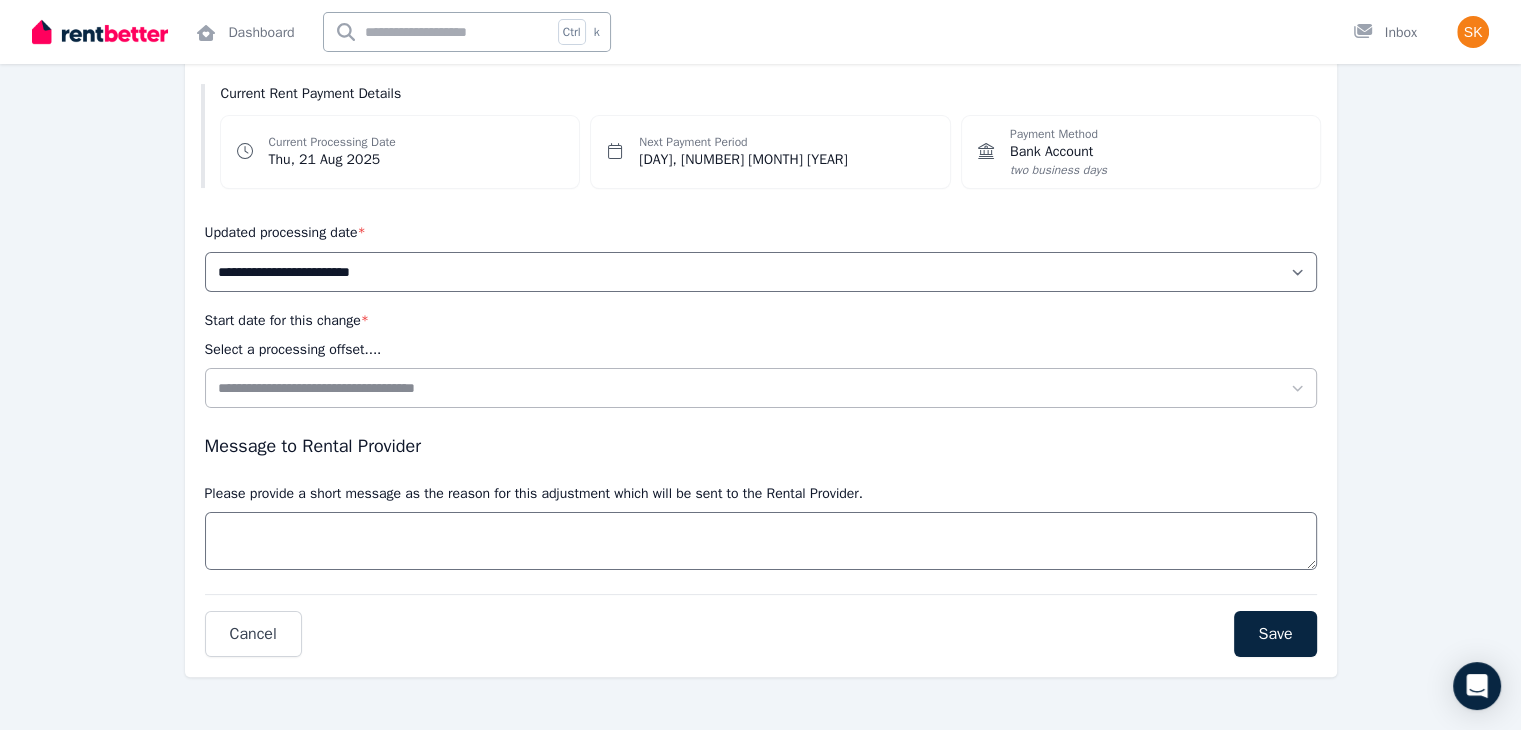 click on "**********" at bounding box center (760, 303) 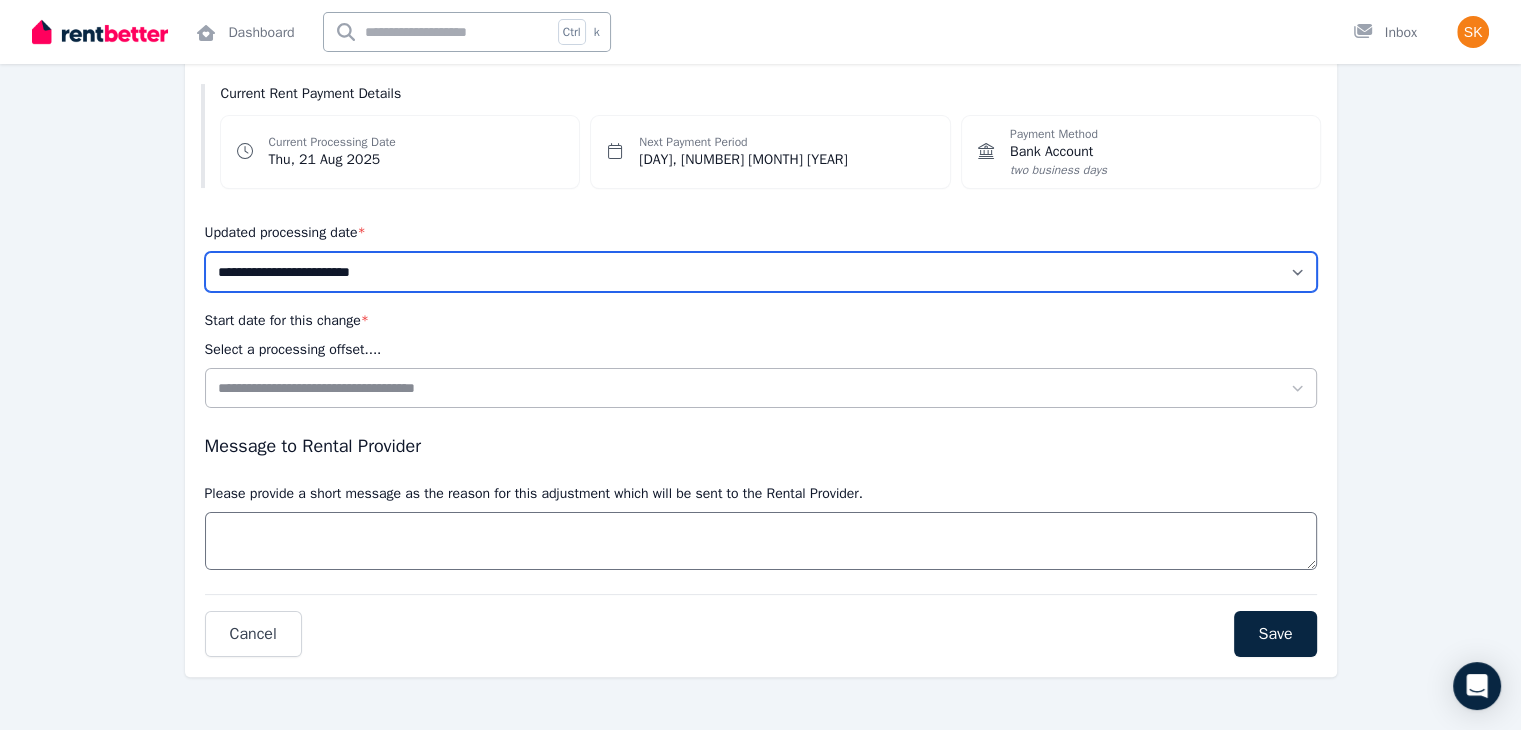 click on "**********" at bounding box center [761, 272] 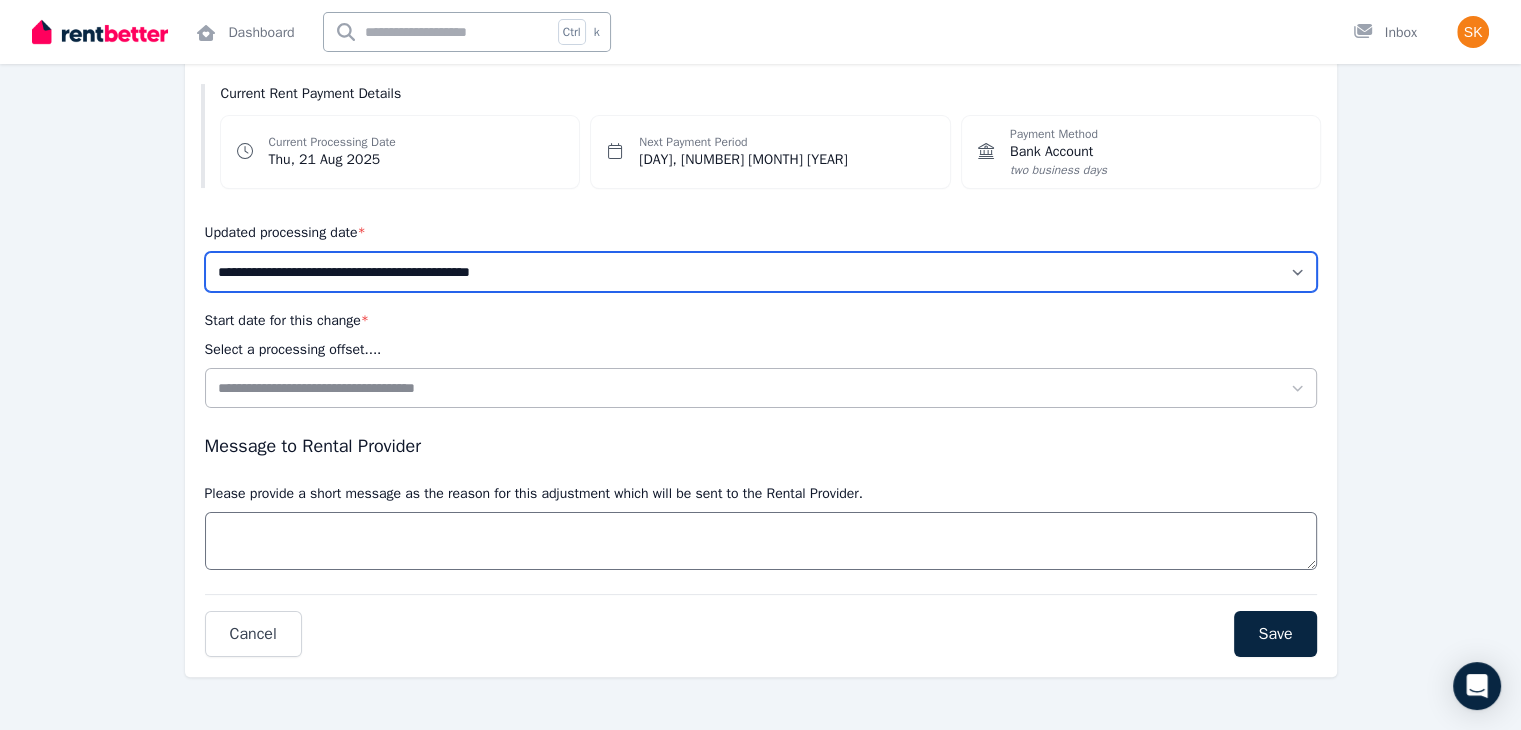 click on "**********" at bounding box center (761, 272) 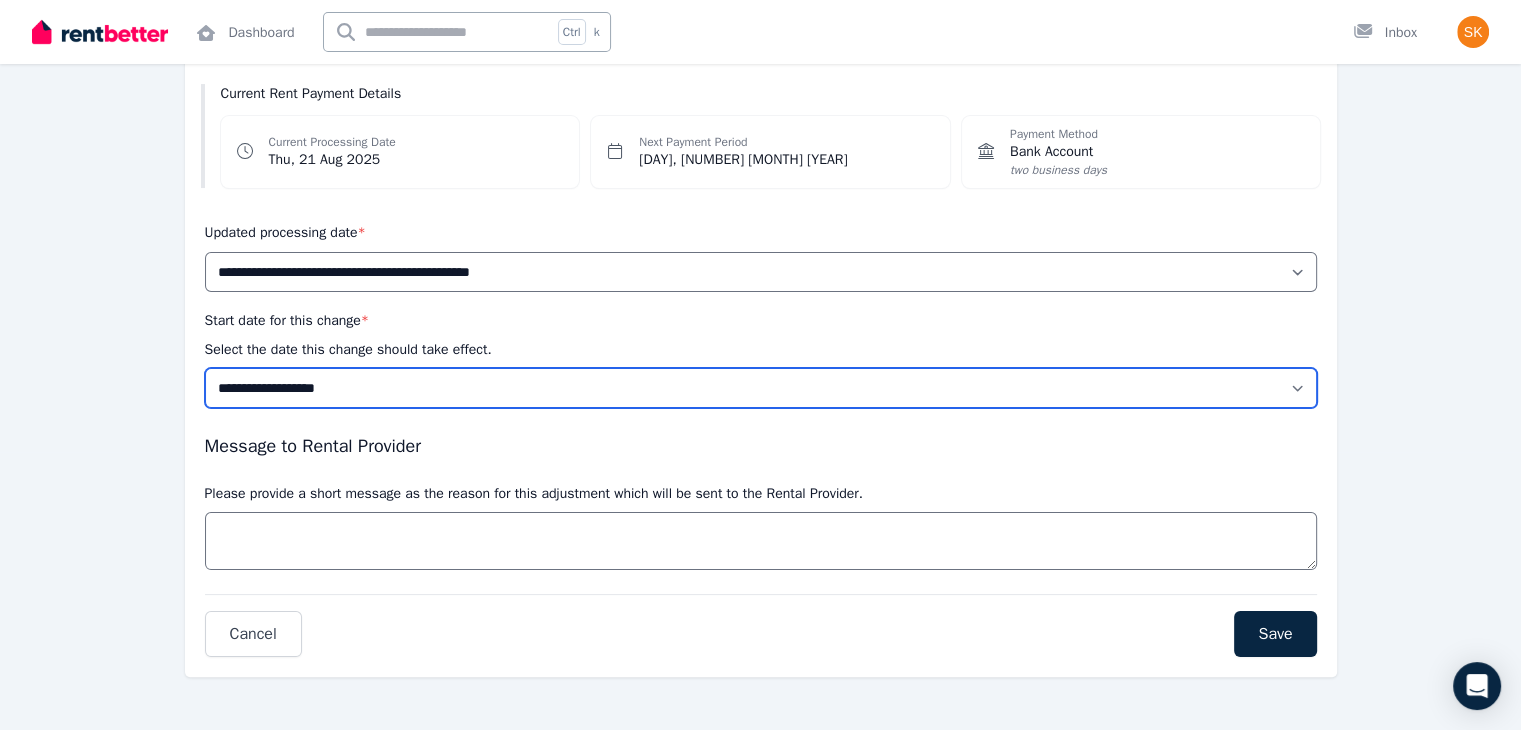 click on "**********" at bounding box center [761, 388] 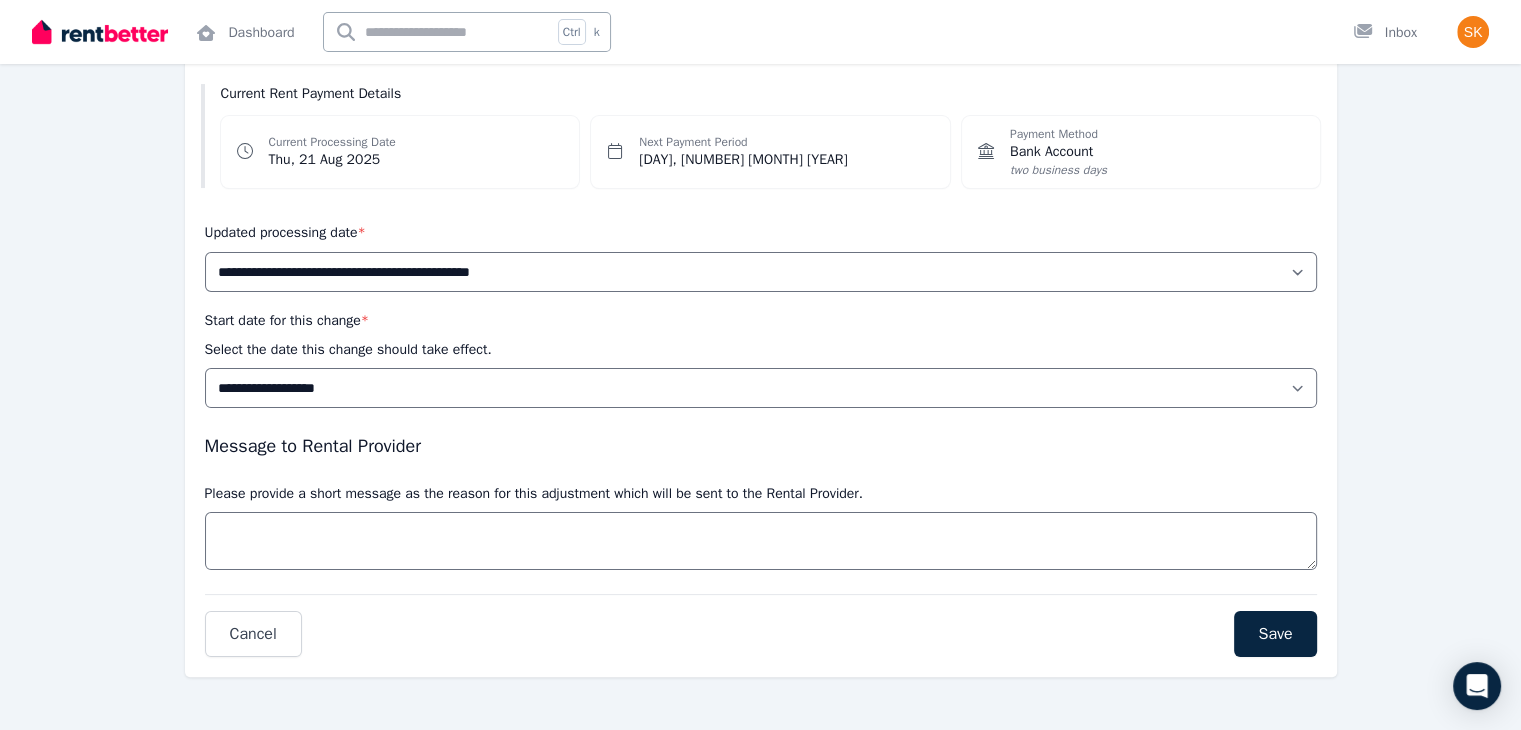 click on "**********" at bounding box center (760, 303) 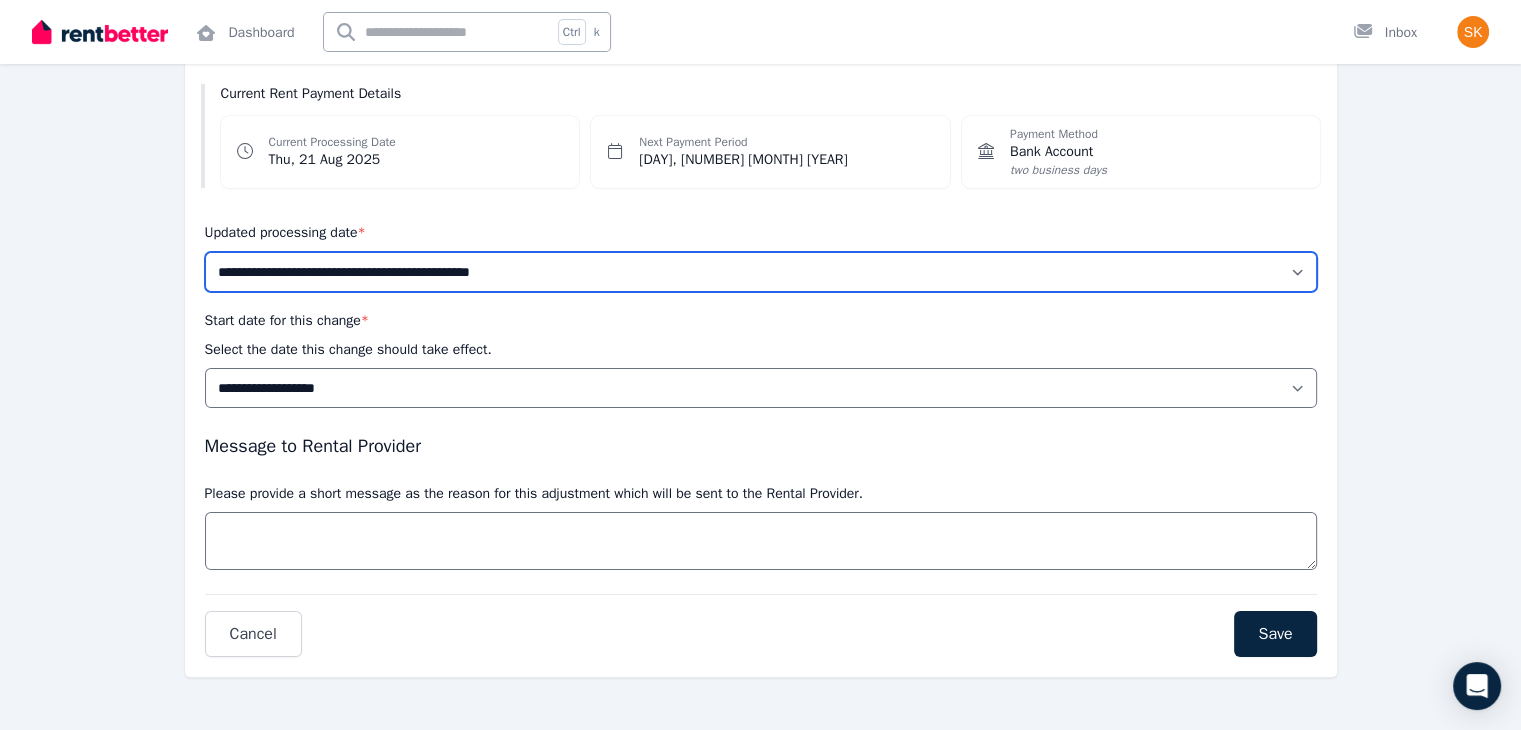 click on "**********" at bounding box center (761, 272) 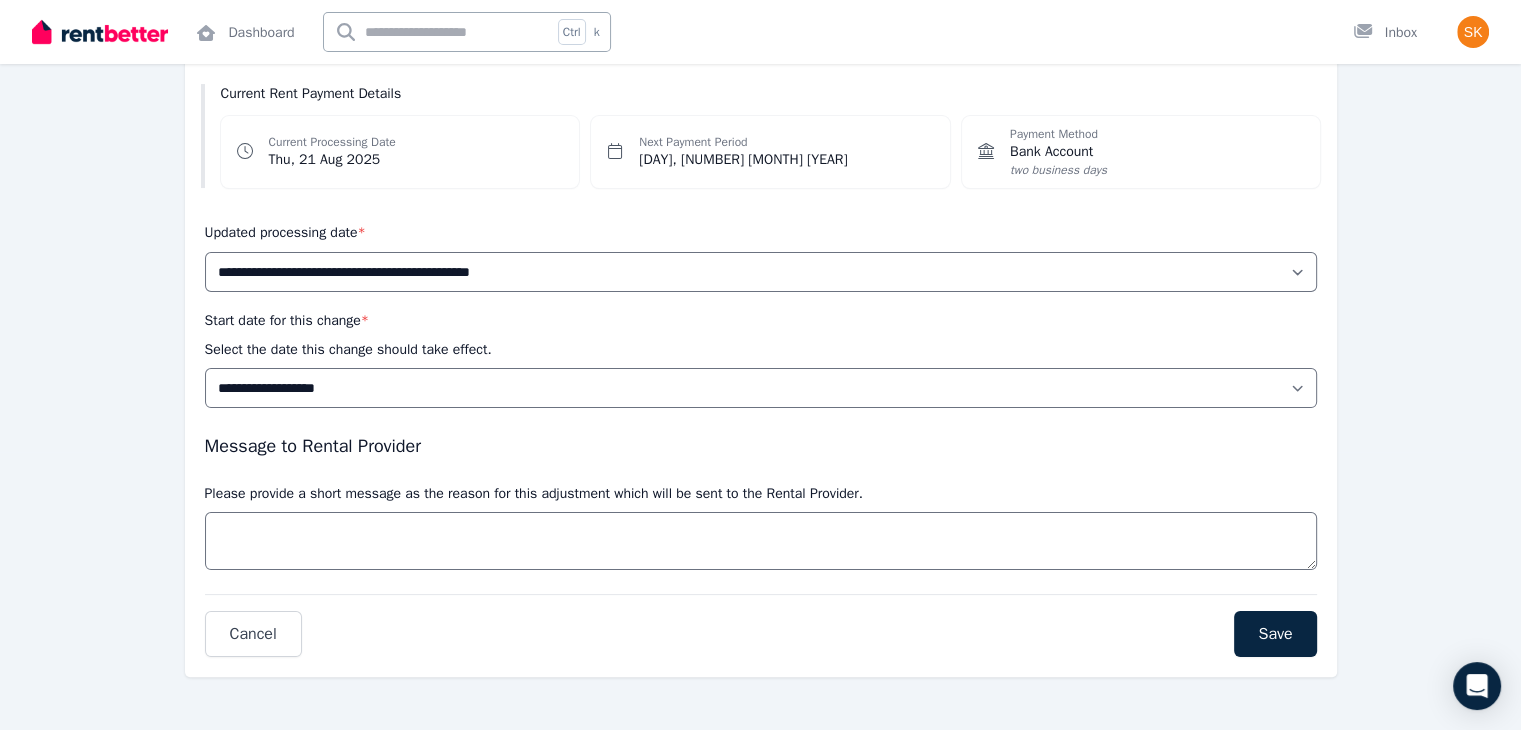 click on "**********" at bounding box center [760, 303] 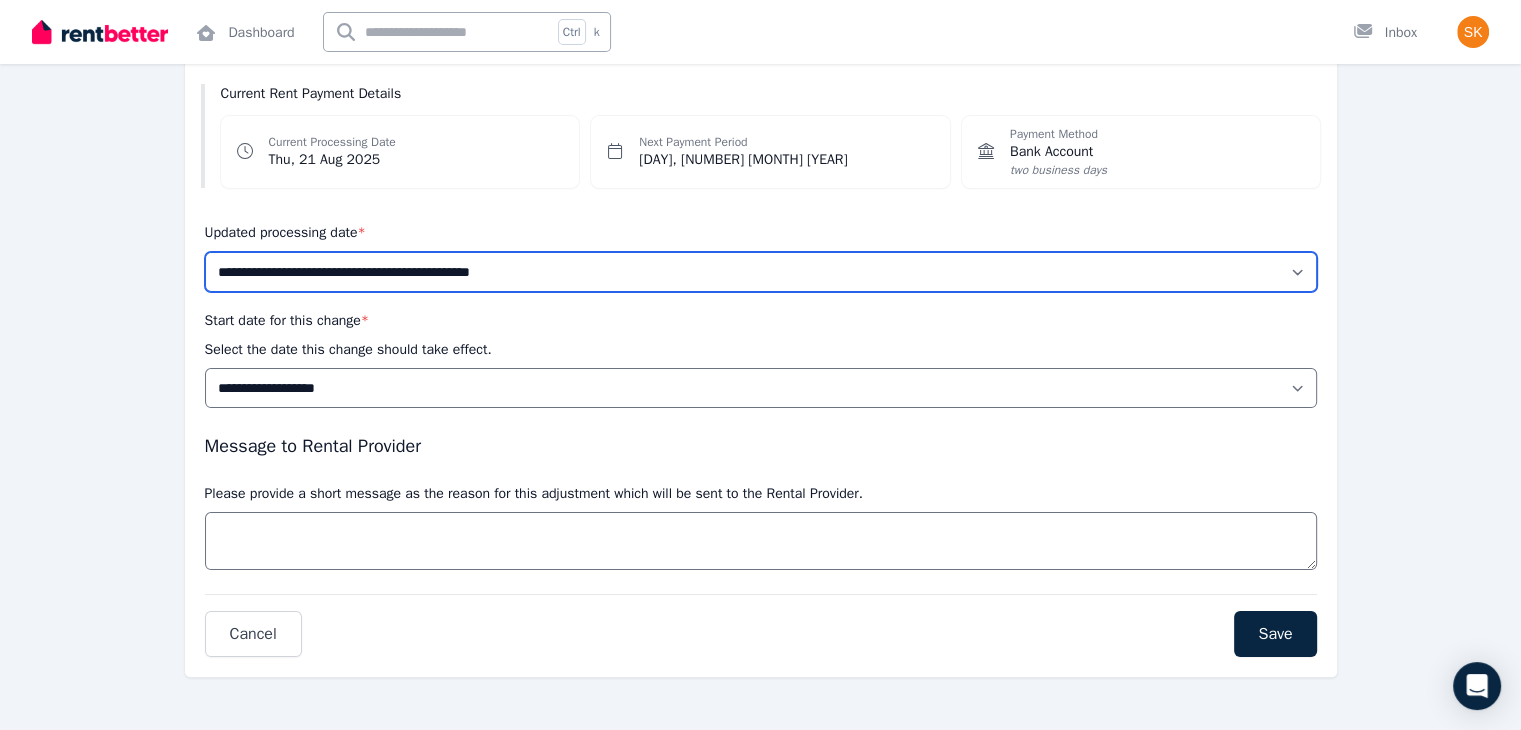 click on "**********" at bounding box center [761, 272] 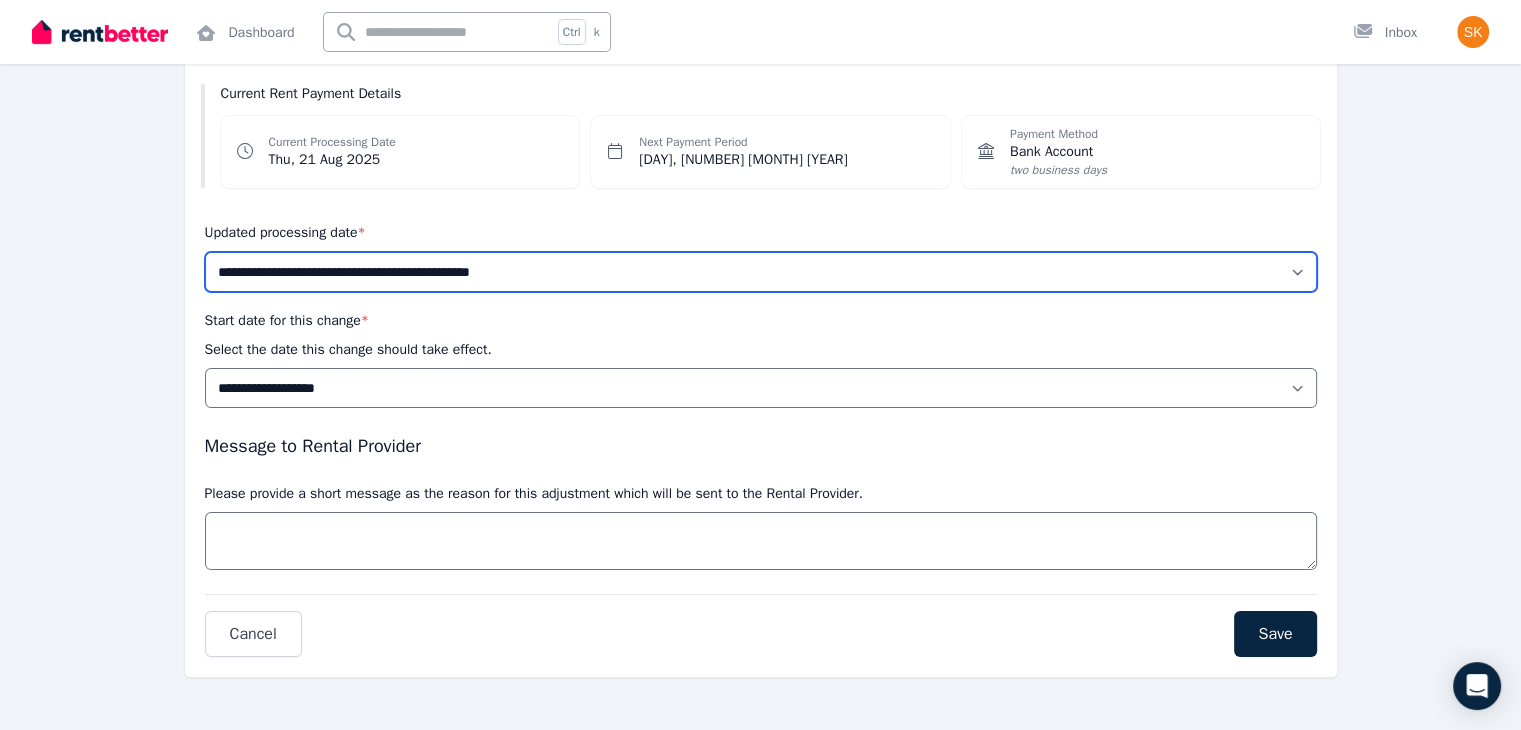 select on "*******" 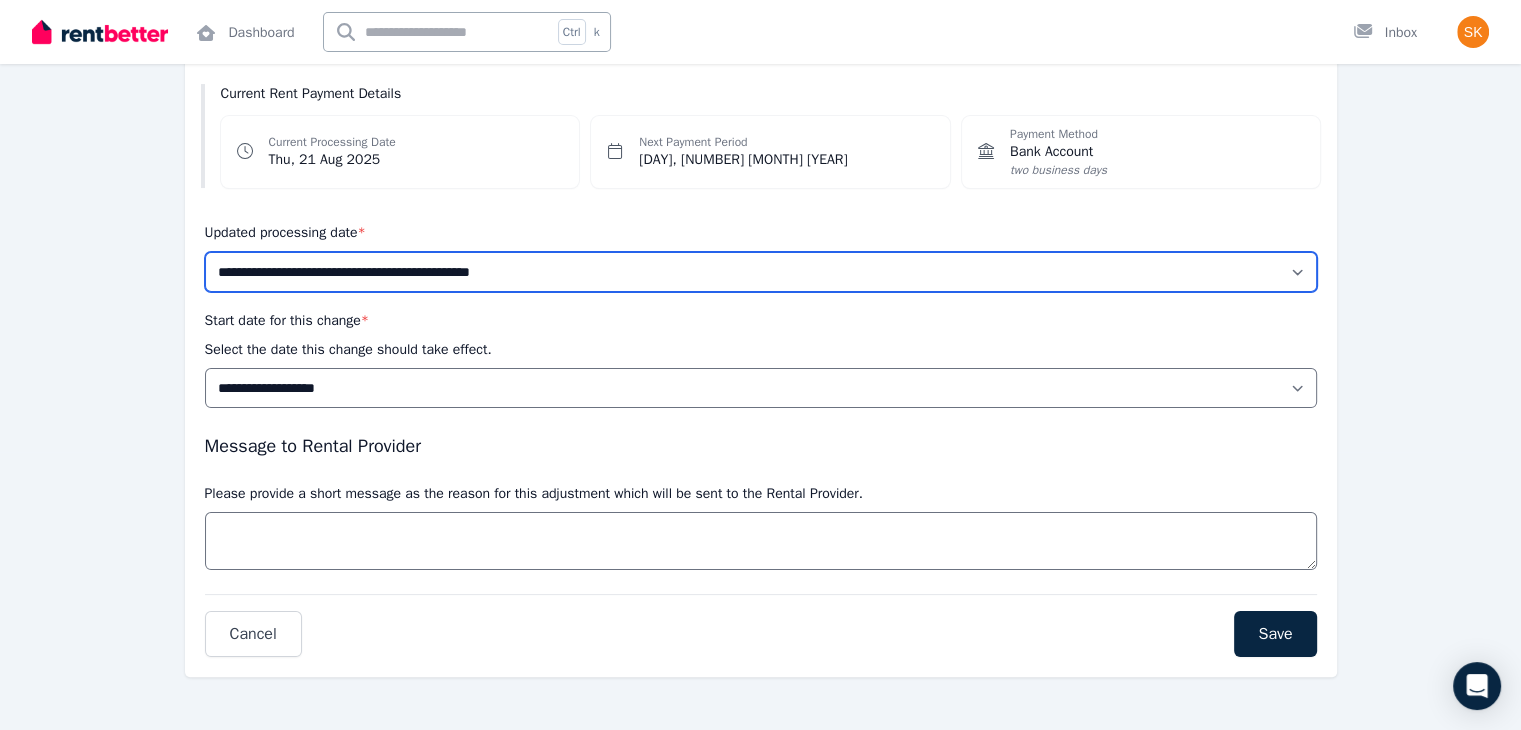 click on "**********" at bounding box center (761, 272) 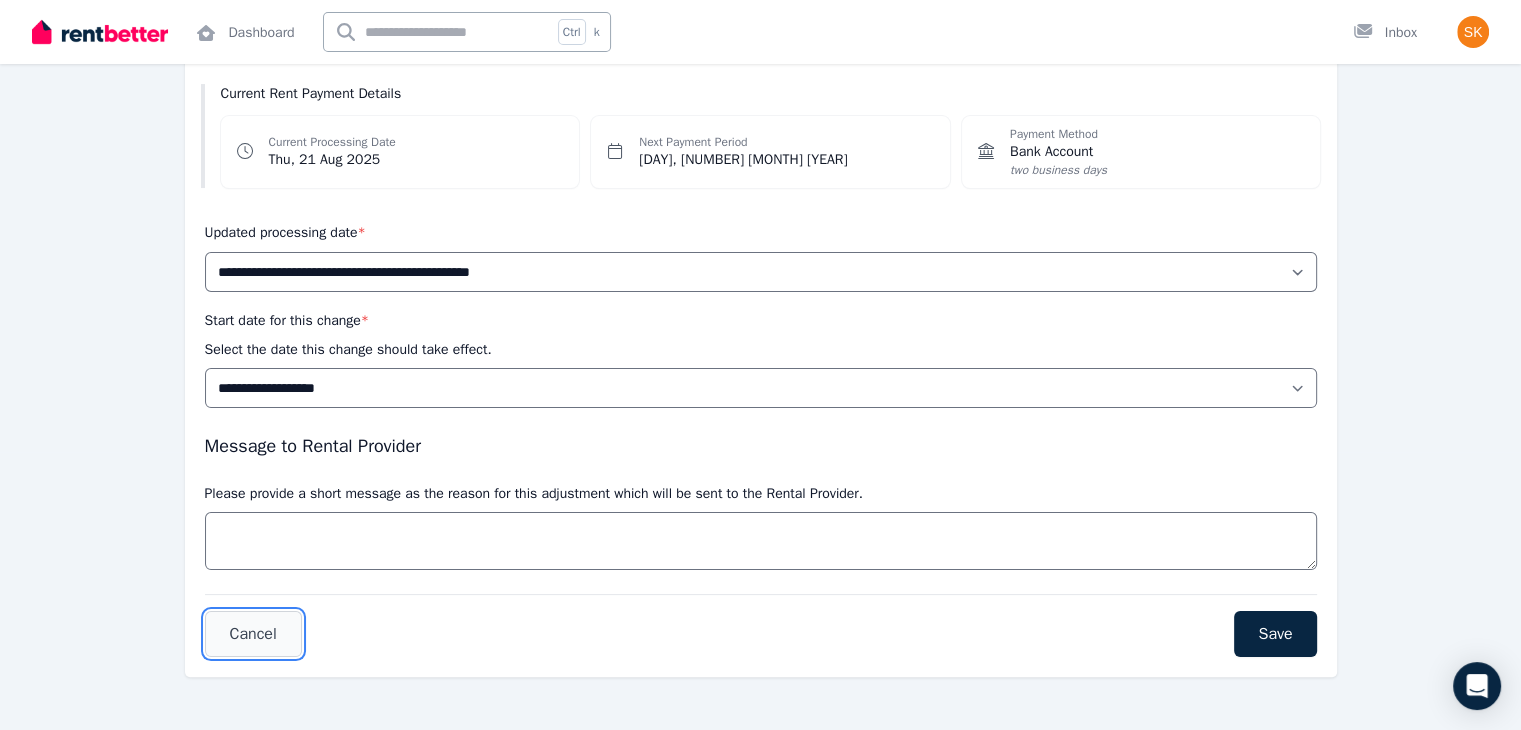 click on "Cancel" at bounding box center (253, 634) 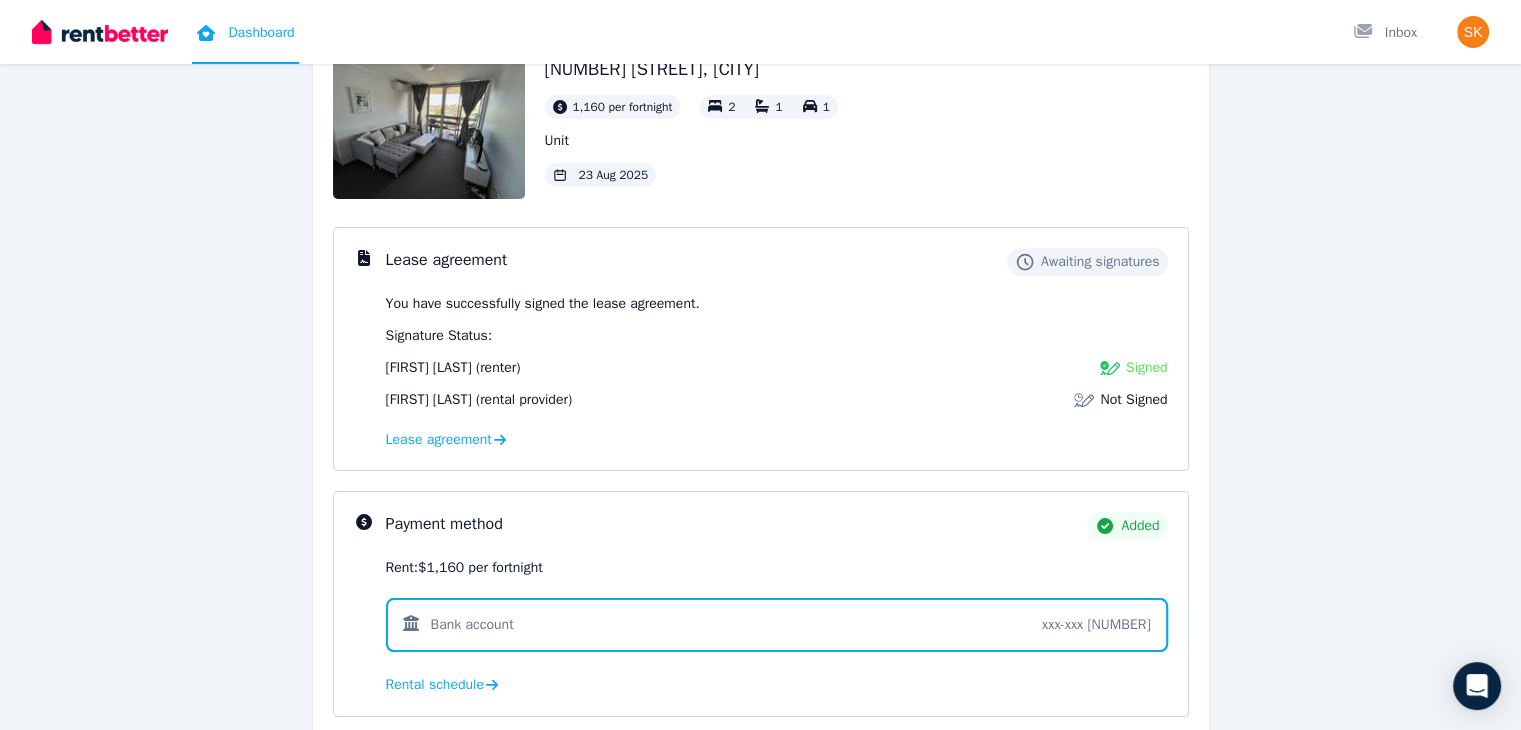 scroll, scrollTop: 403, scrollLeft: 0, axis: vertical 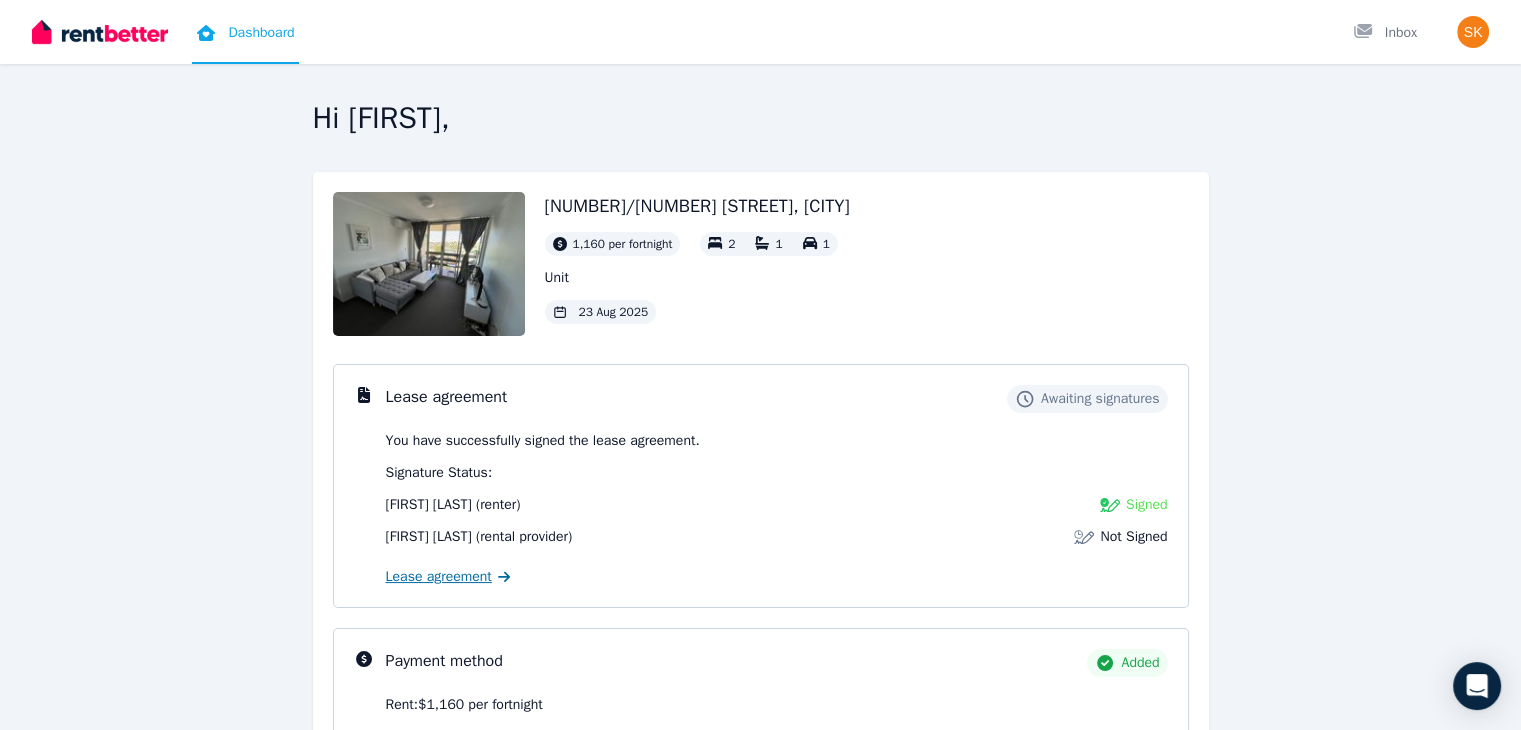 click on "Lease agreement" at bounding box center [439, 577] 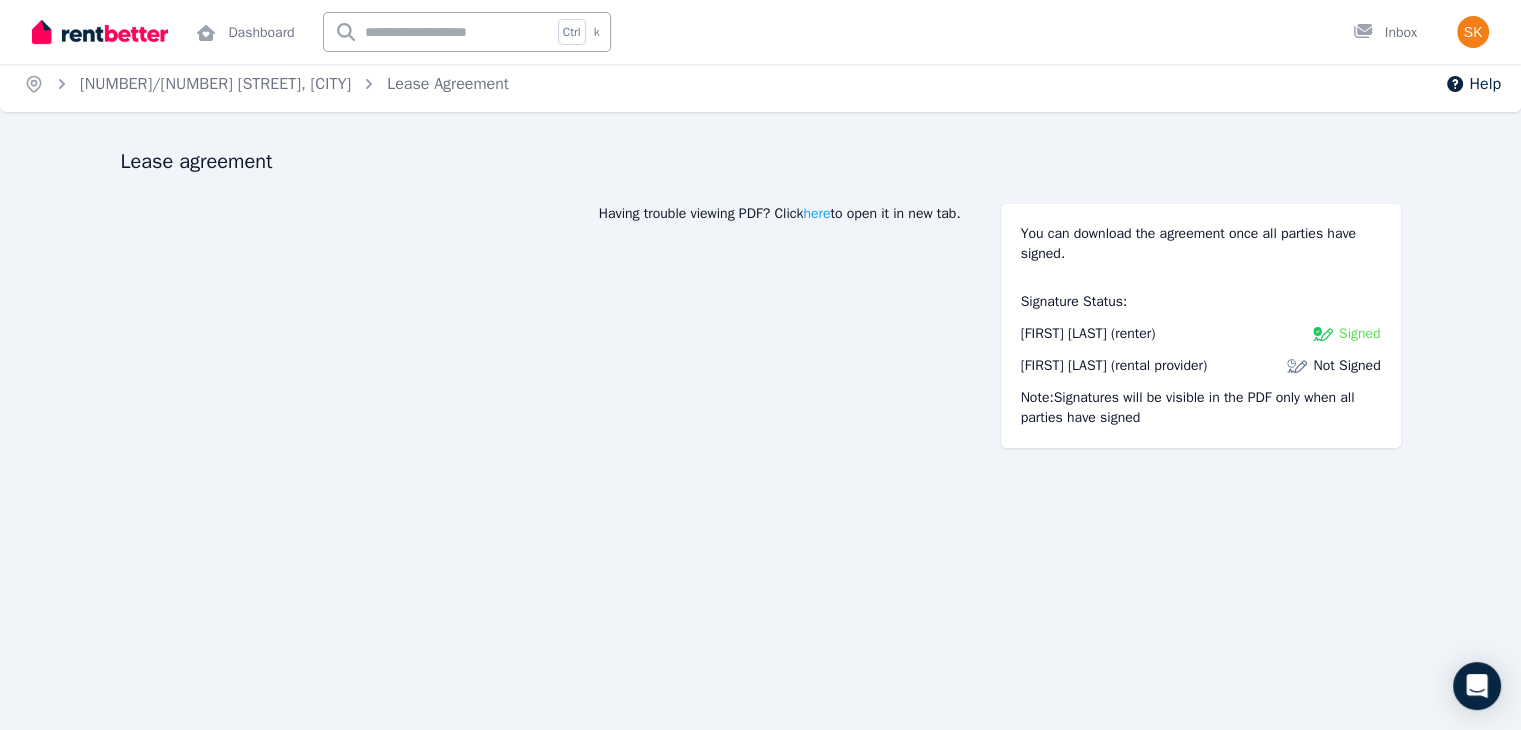 scroll, scrollTop: 0, scrollLeft: 0, axis: both 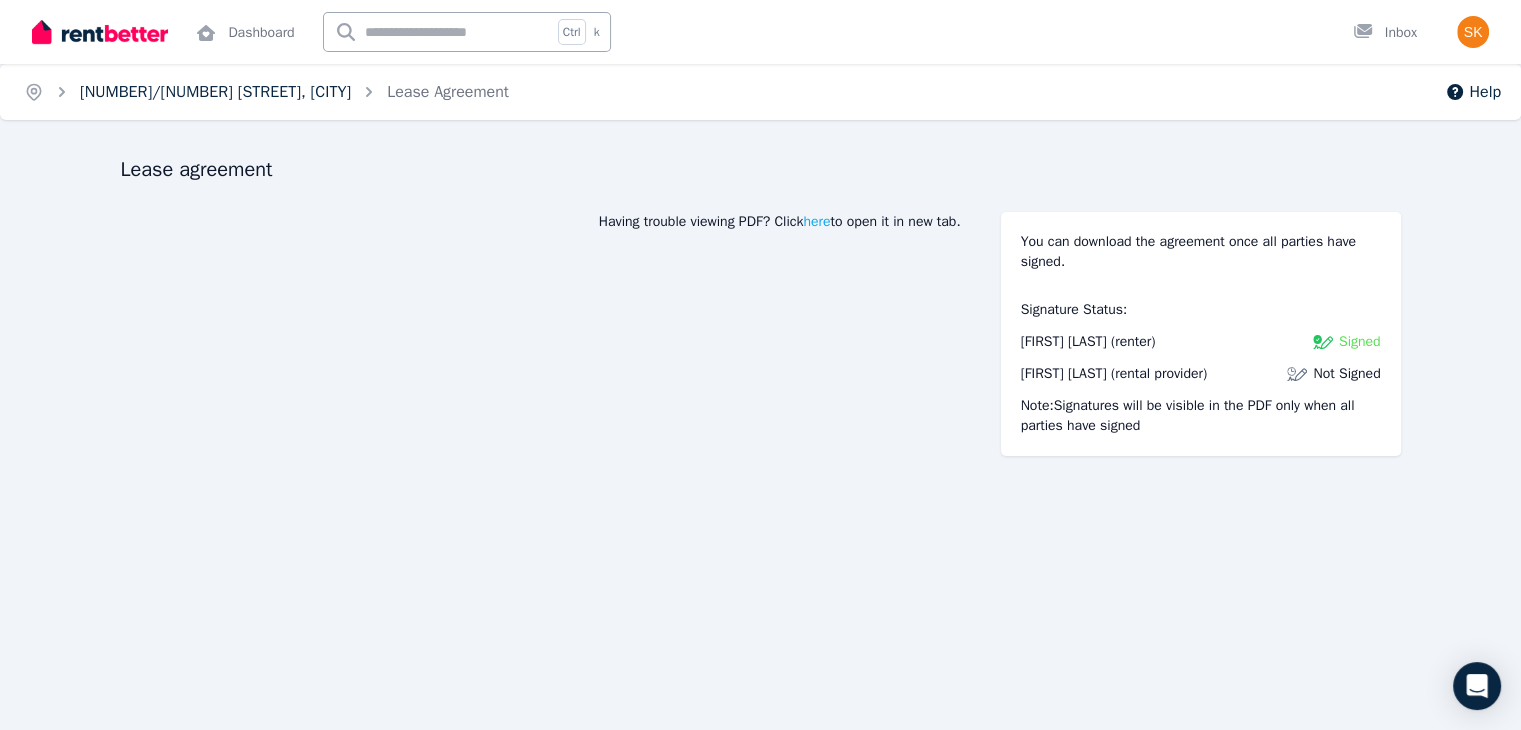 click on "[NUMBER] [STREET], [CITY]" at bounding box center (215, 92) 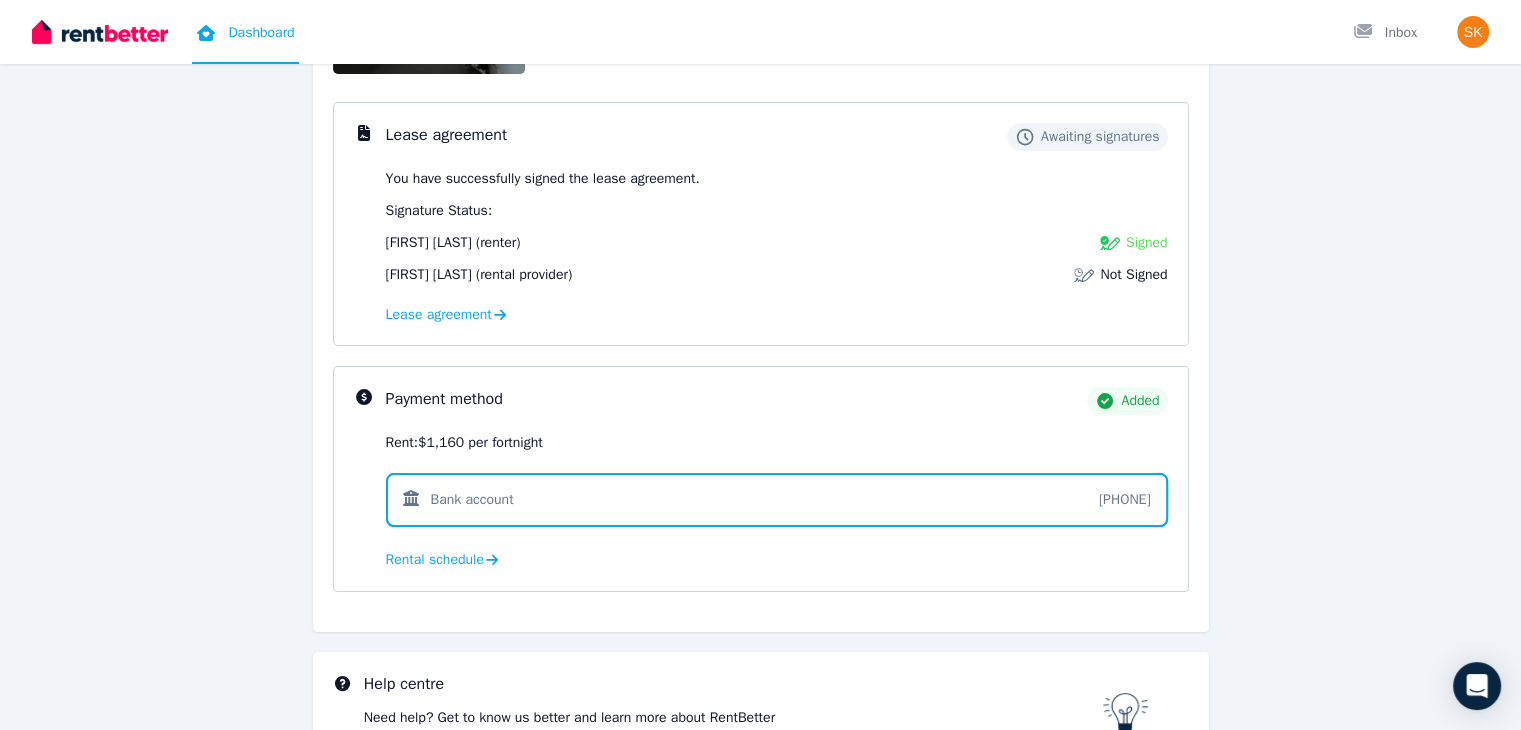 scroll, scrollTop: 257, scrollLeft: 0, axis: vertical 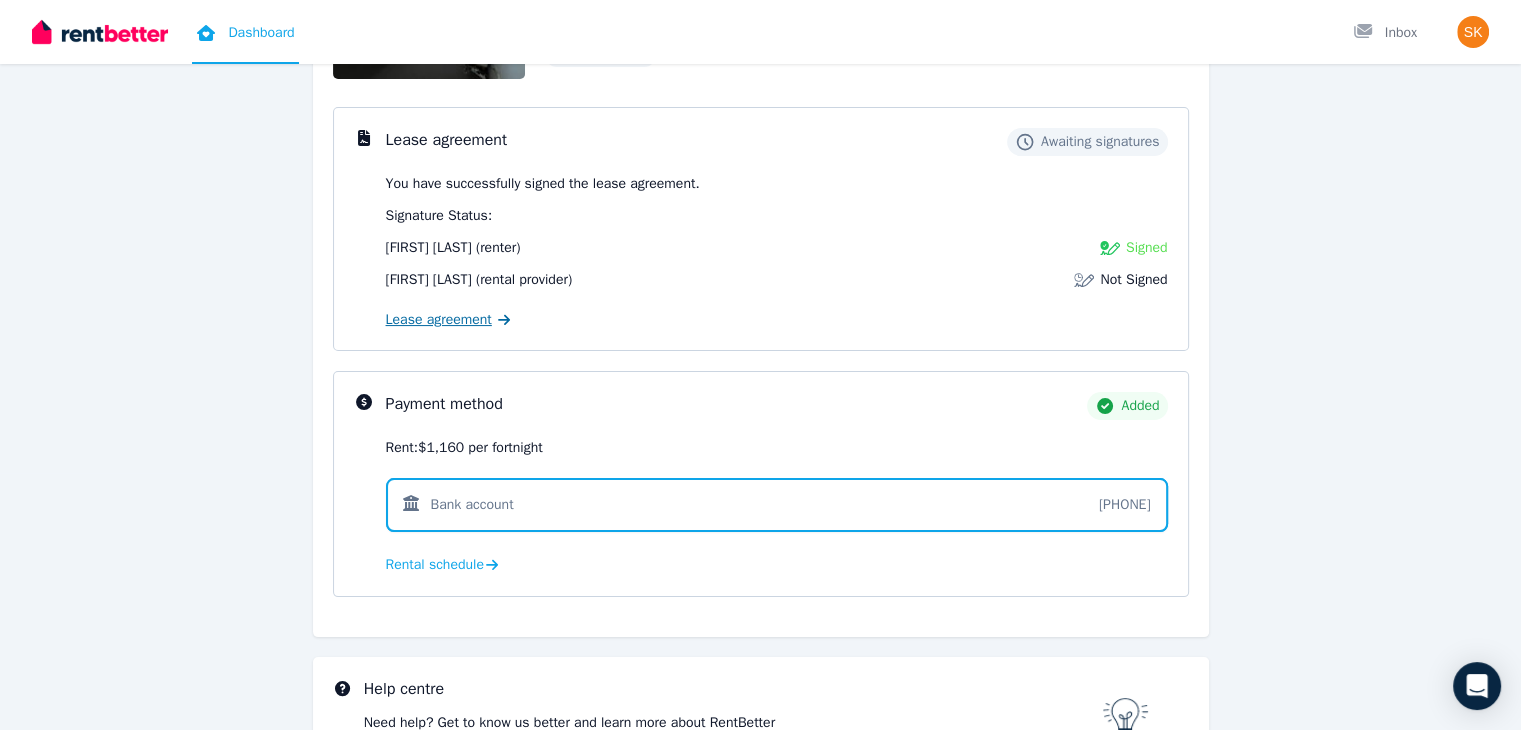 click on "Lease agreement" at bounding box center (439, 320) 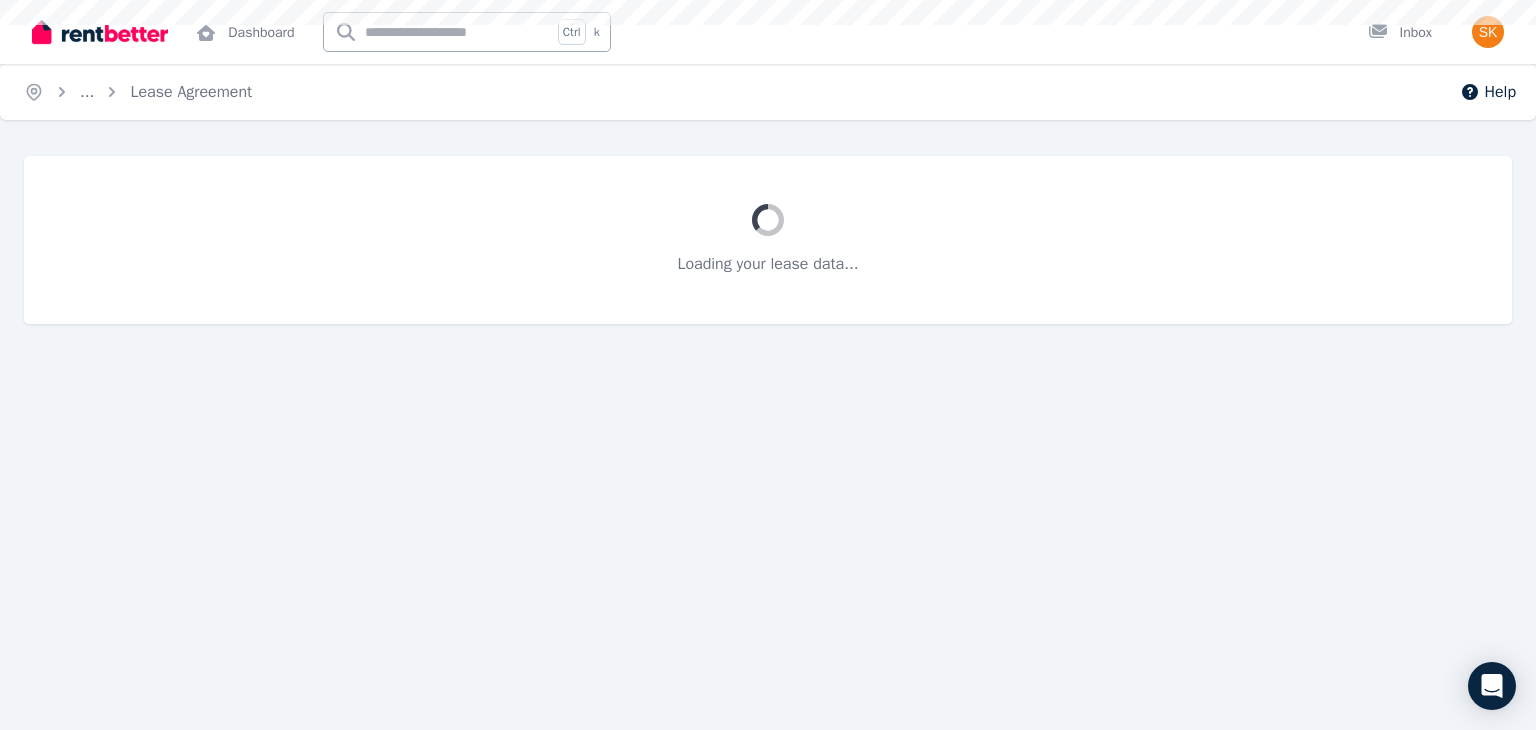 click on "Loading your lease data..." at bounding box center [768, 240] 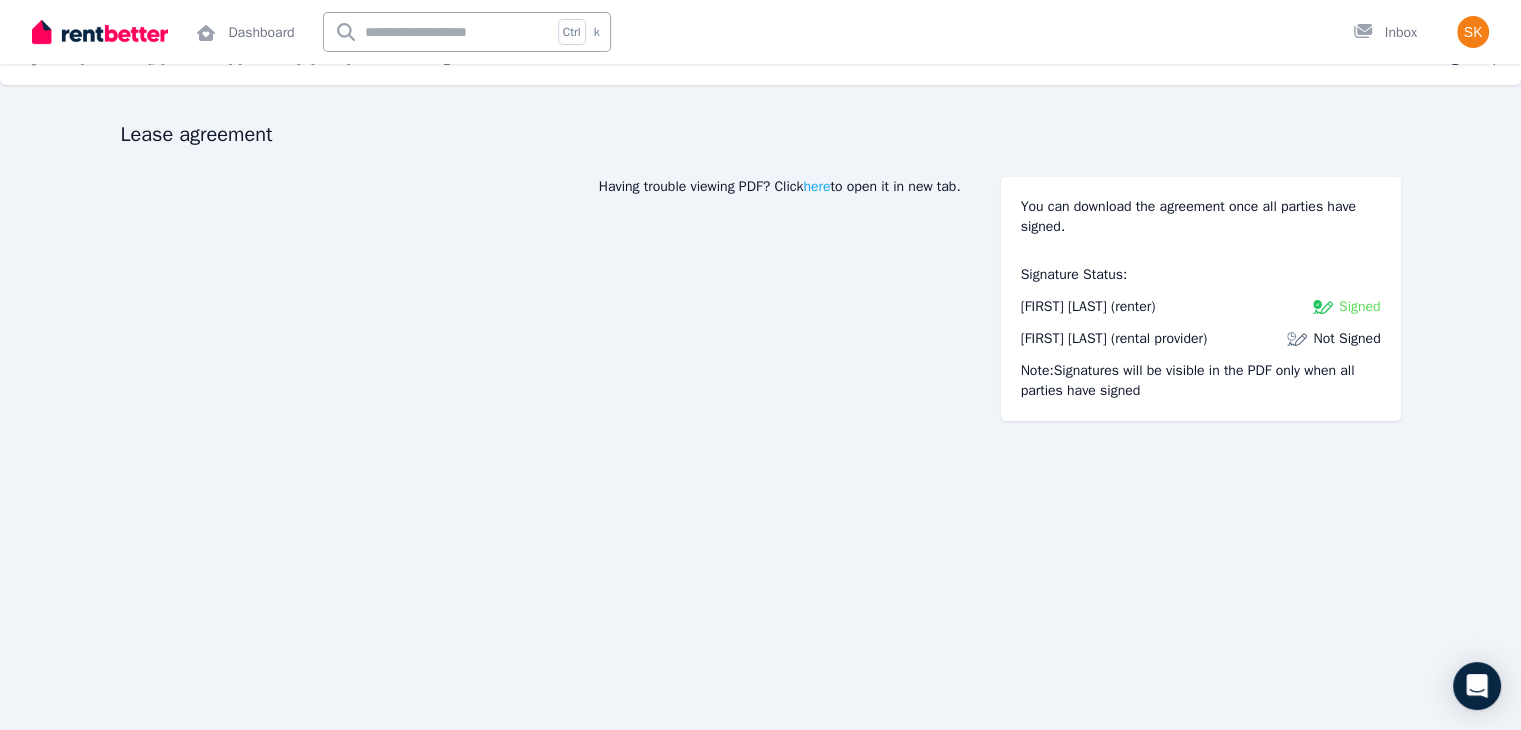 scroll, scrollTop: 0, scrollLeft: 0, axis: both 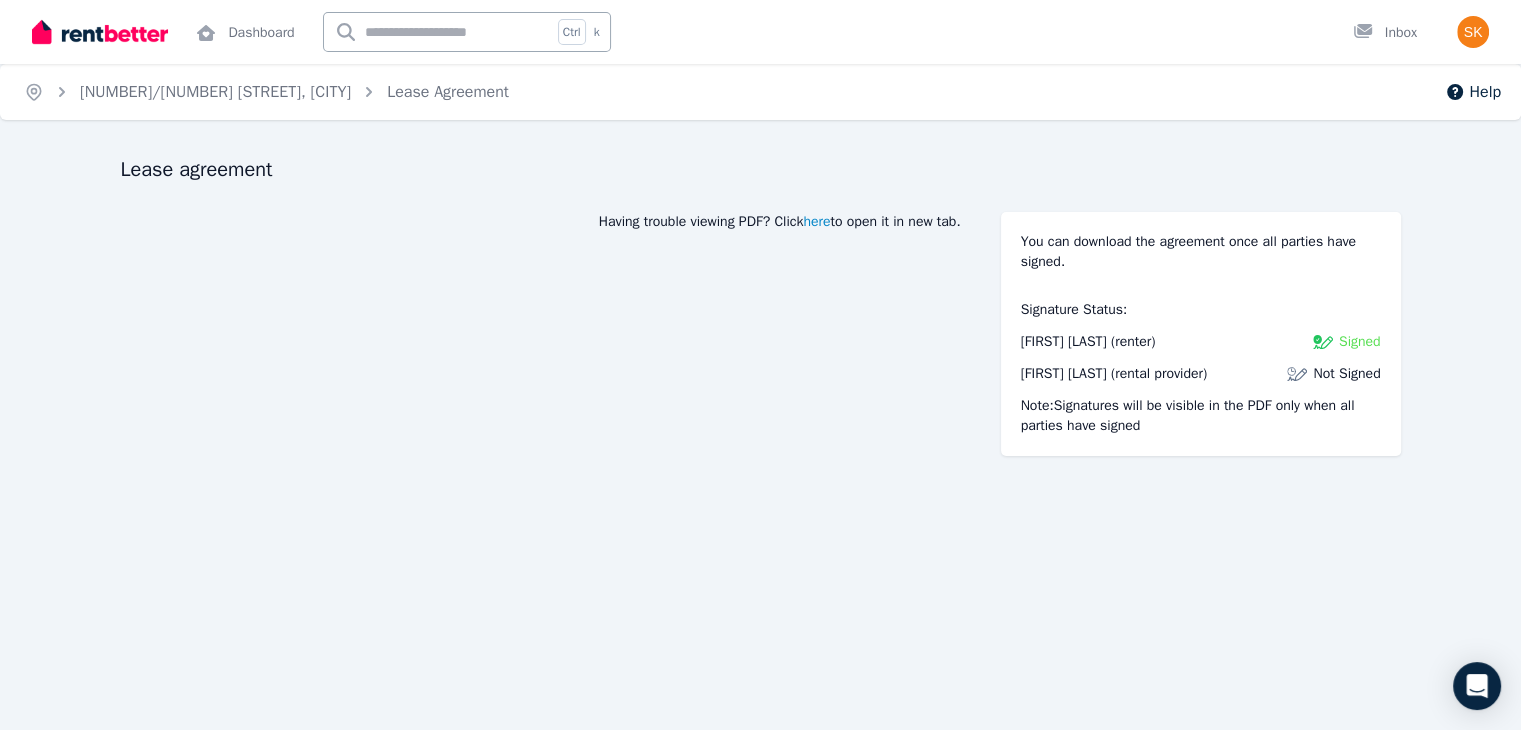 click on "here" at bounding box center [816, 222] 